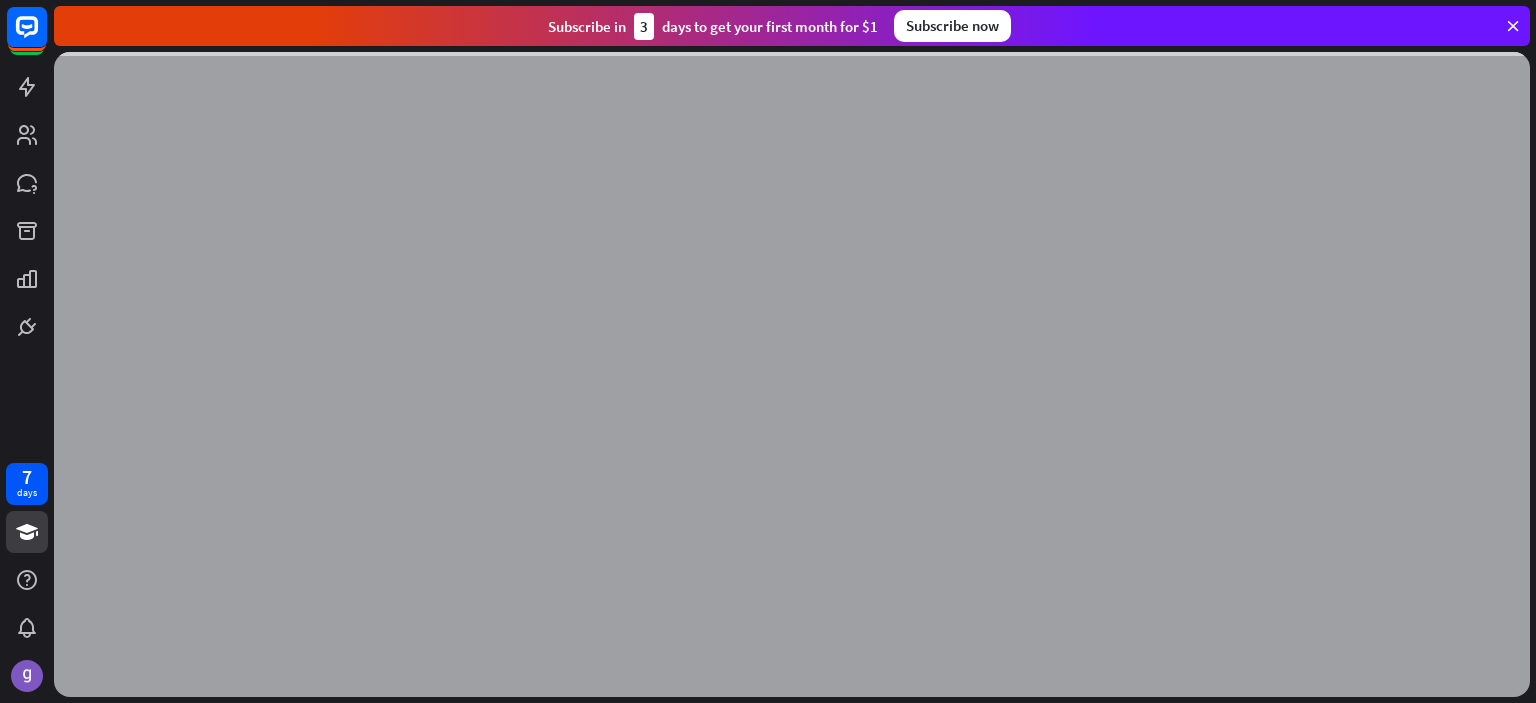 scroll, scrollTop: 0, scrollLeft: 0, axis: both 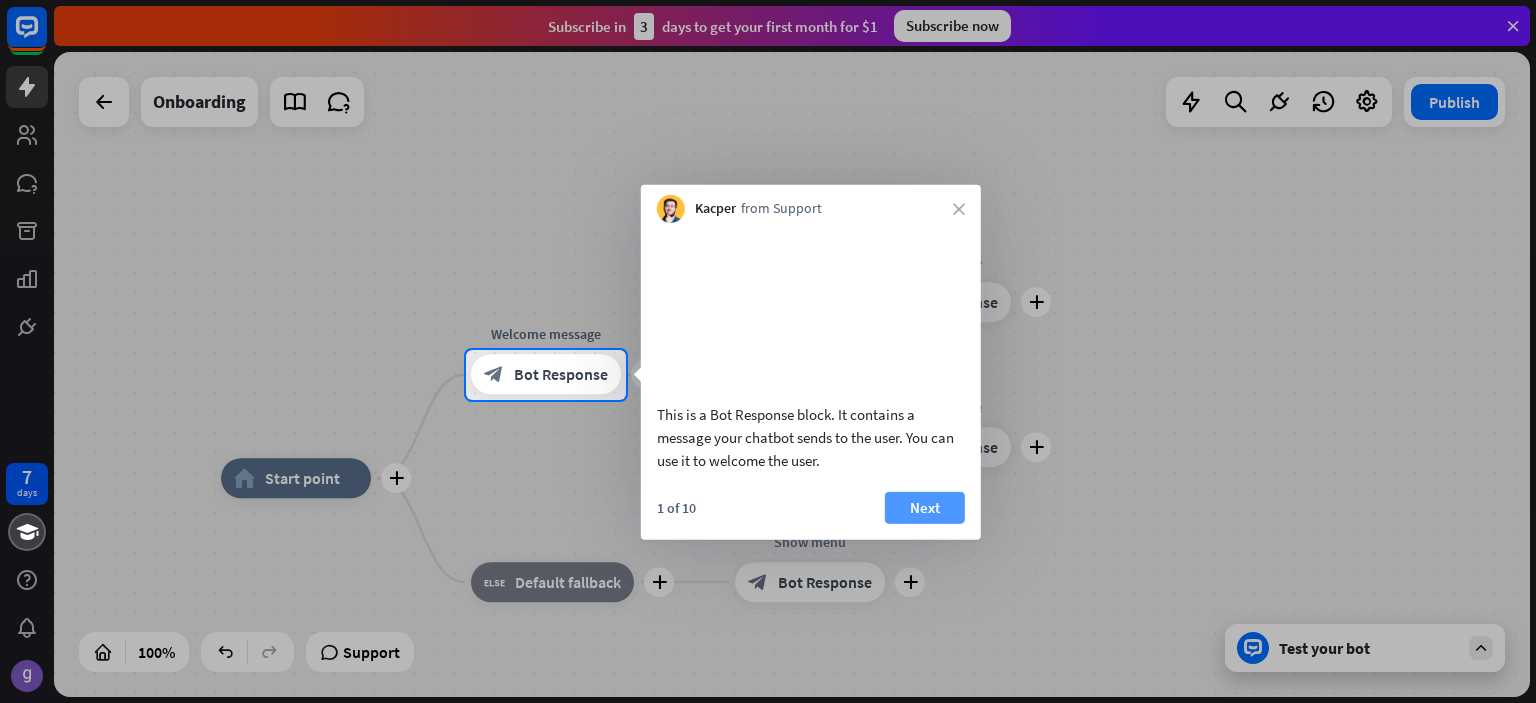 click on "Next" at bounding box center (925, 507) 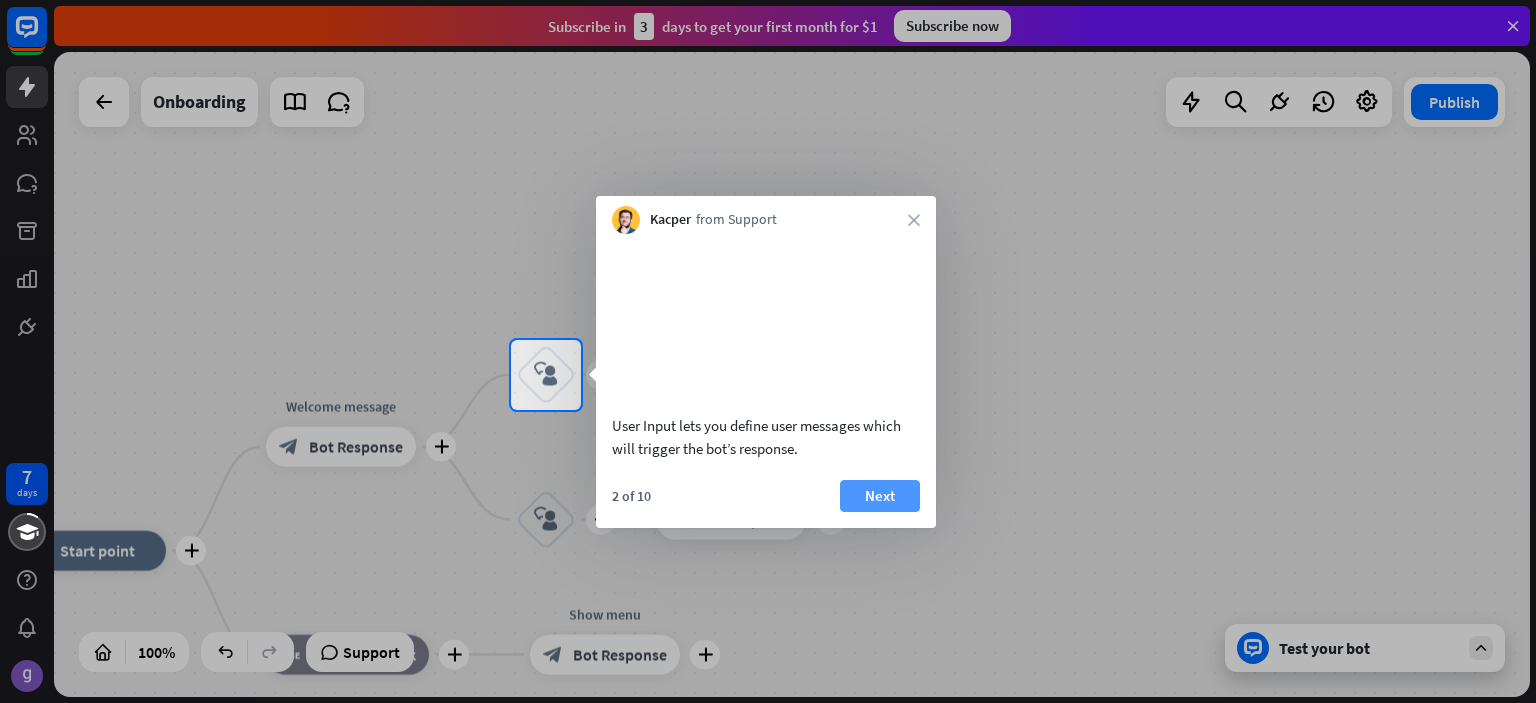 click on "Next" at bounding box center [880, 496] 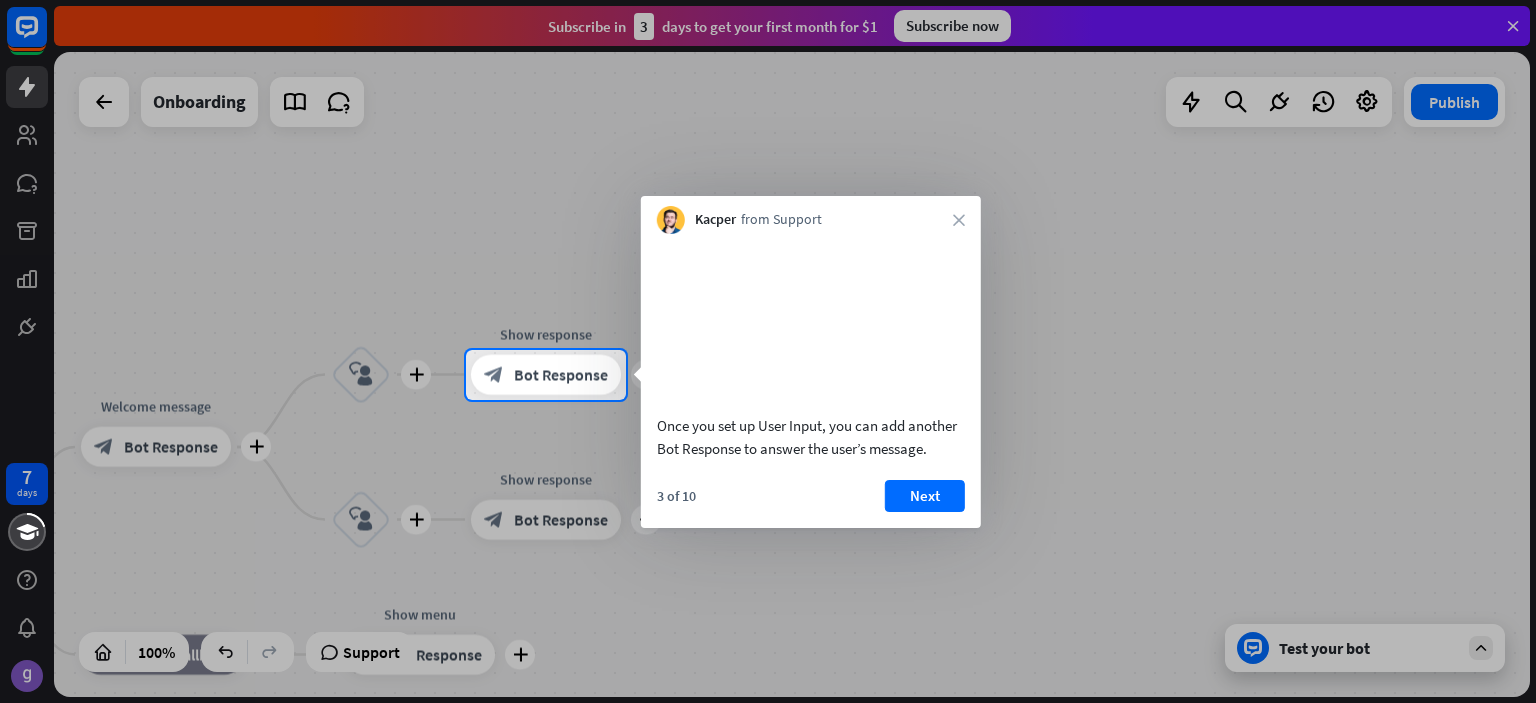 click on "Next" at bounding box center (925, 496) 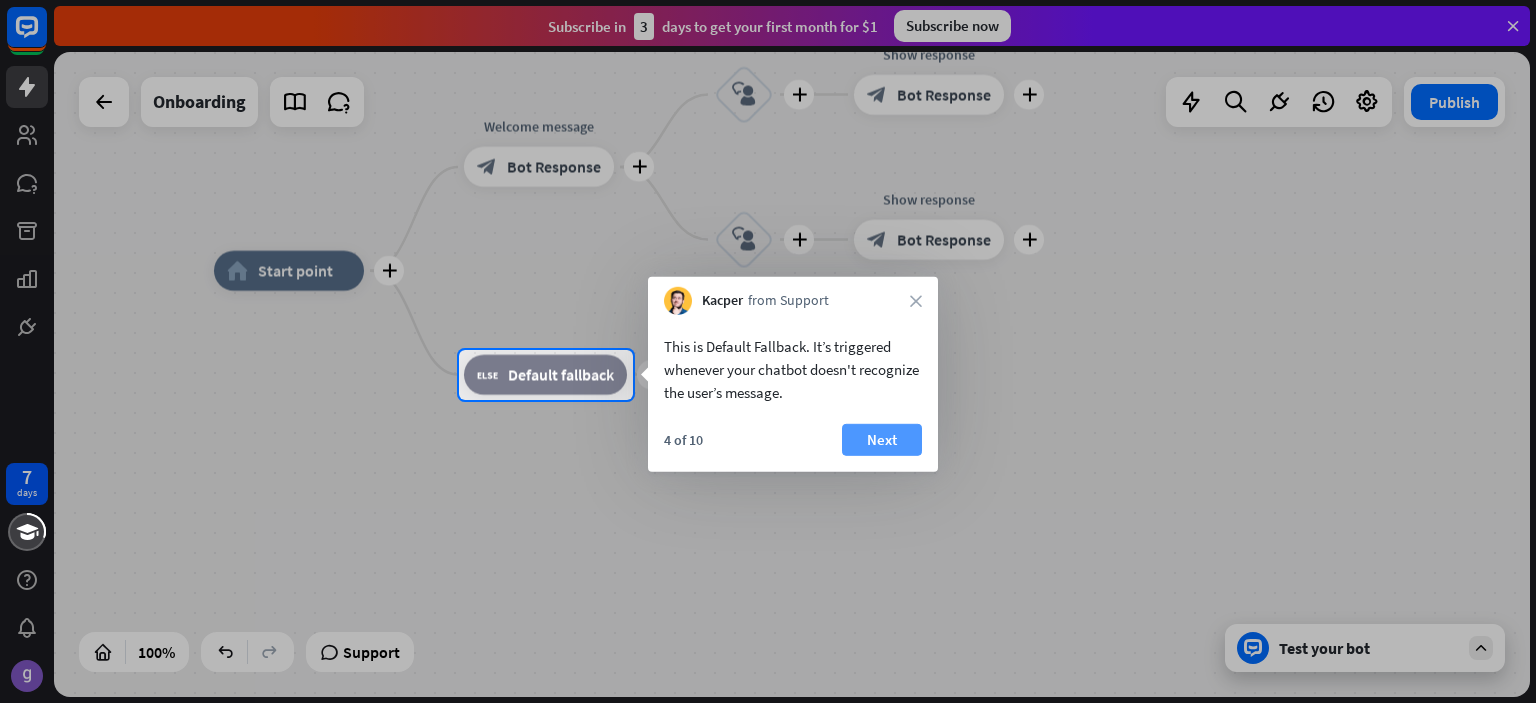 click on "Next" at bounding box center (882, 440) 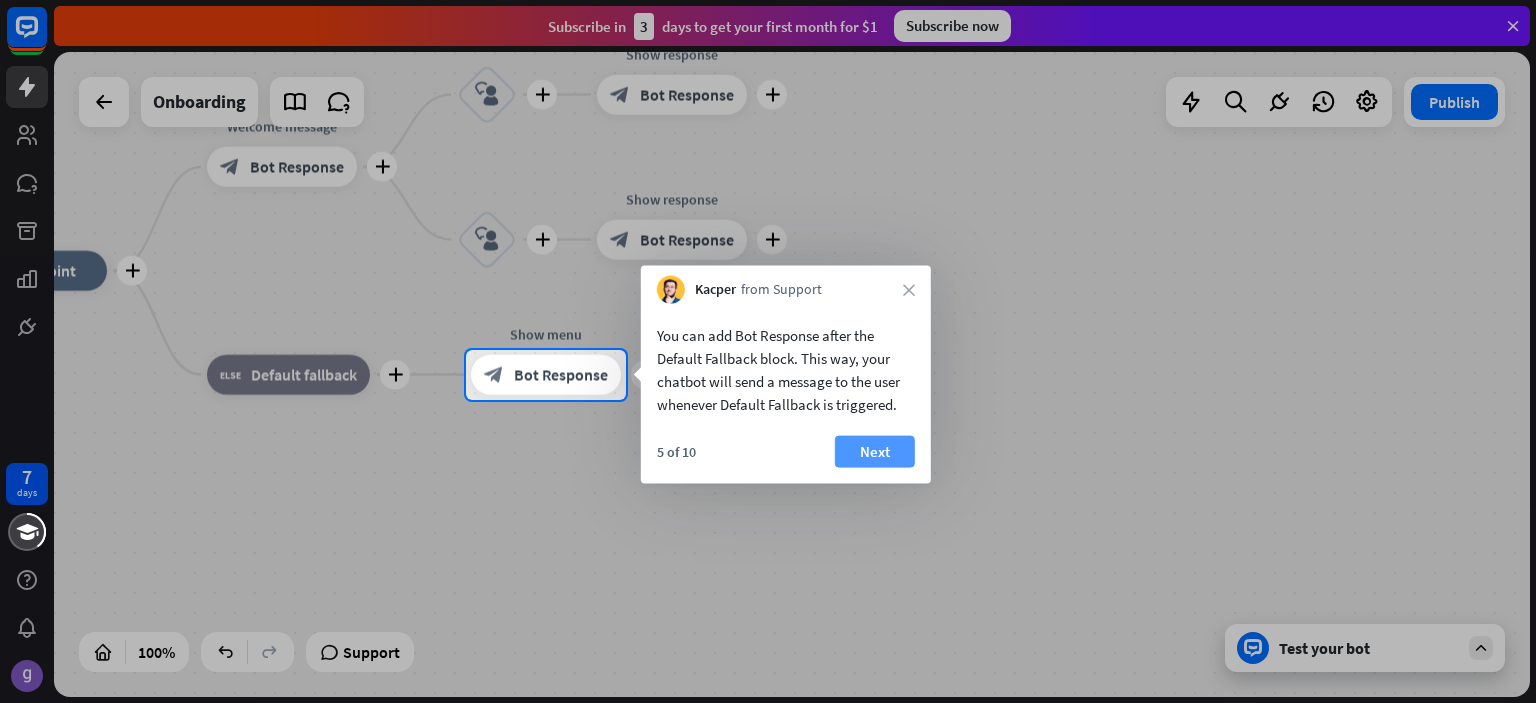 click on "Next" at bounding box center (875, 452) 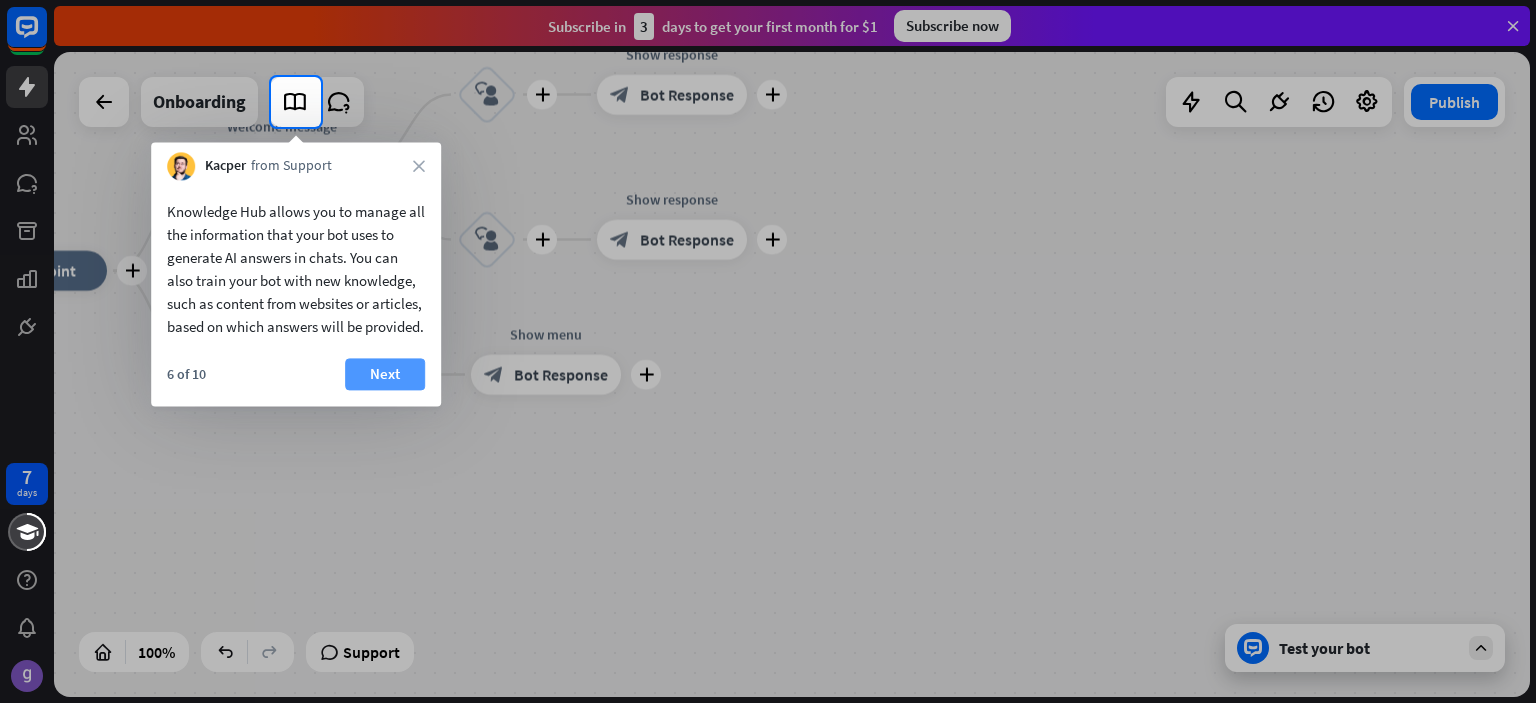 click on "Next" at bounding box center [385, 374] 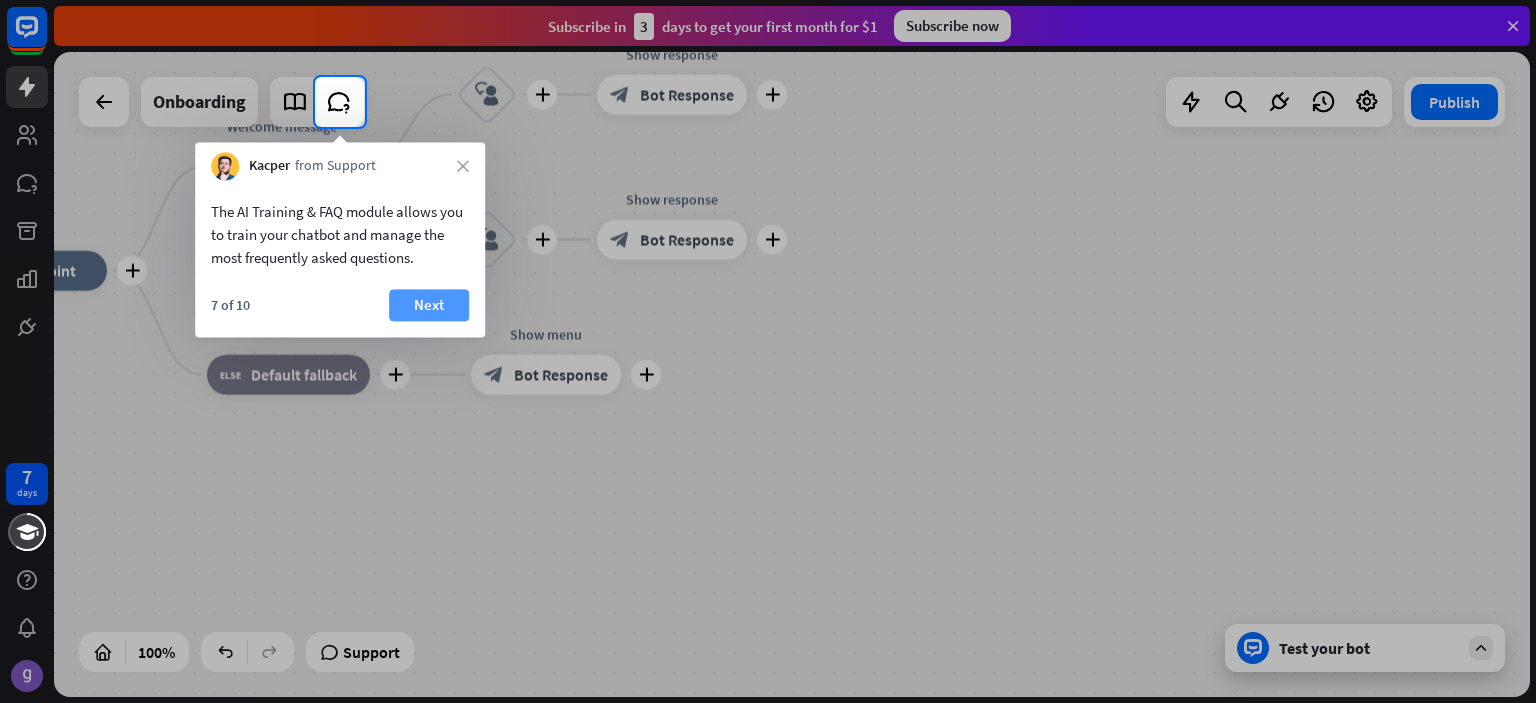 click on "Next" at bounding box center [429, 305] 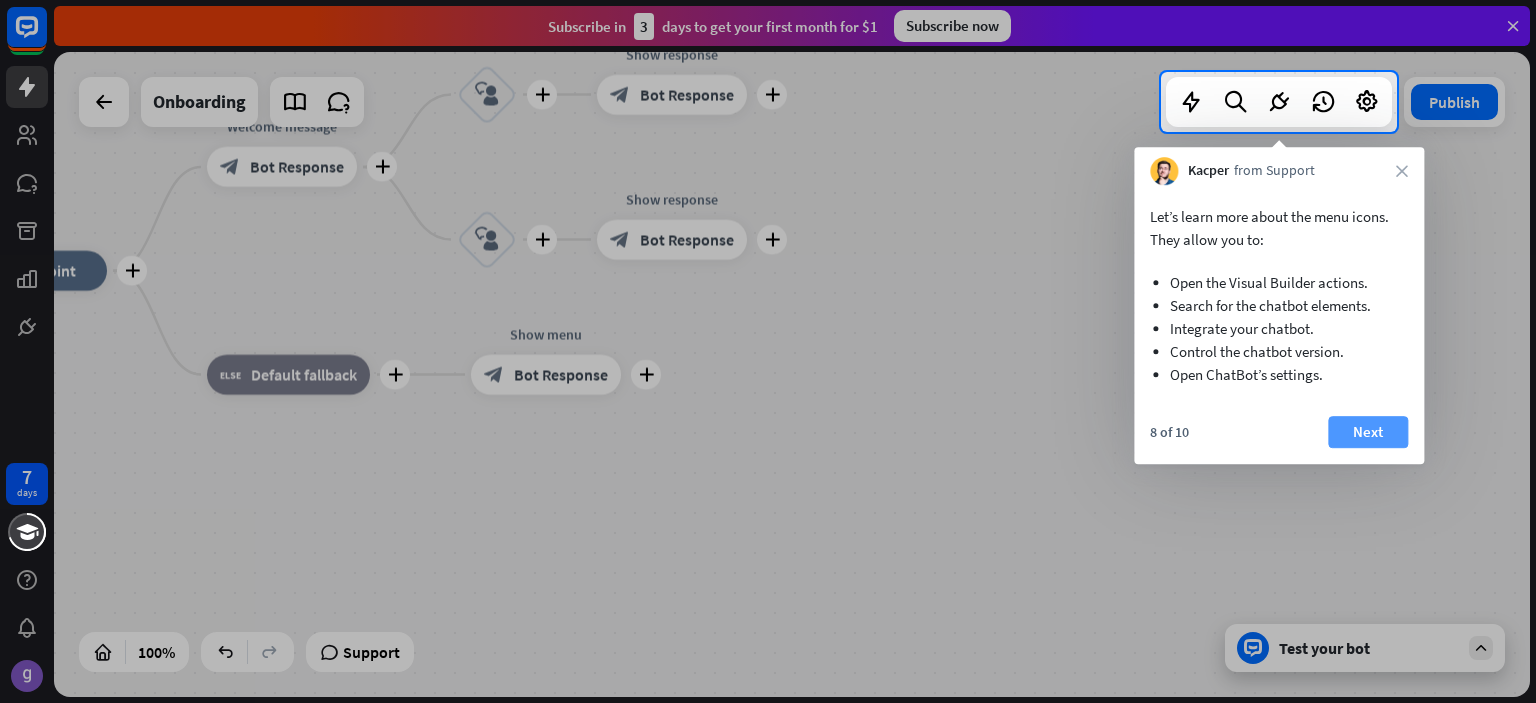 click on "Next" at bounding box center [1368, 432] 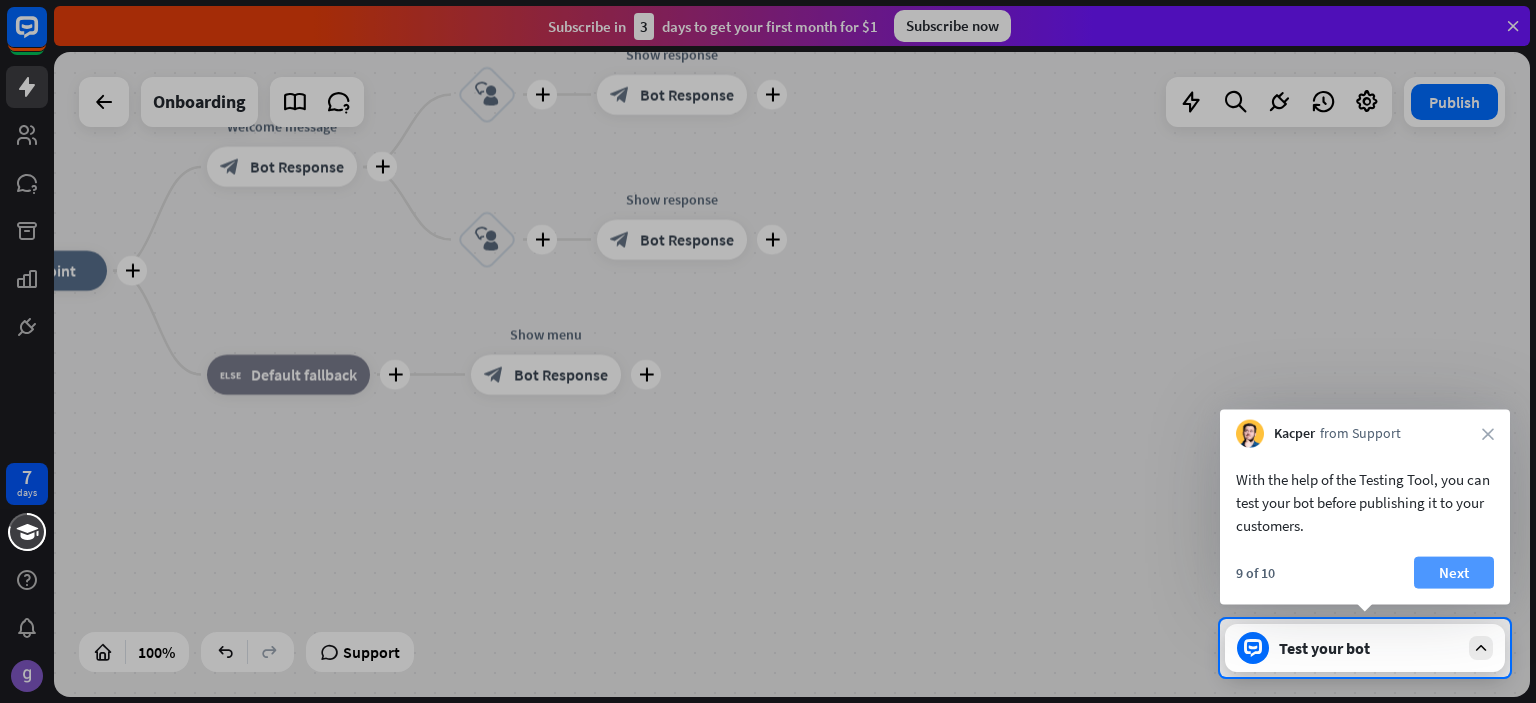 click on "Next" at bounding box center [1454, 573] 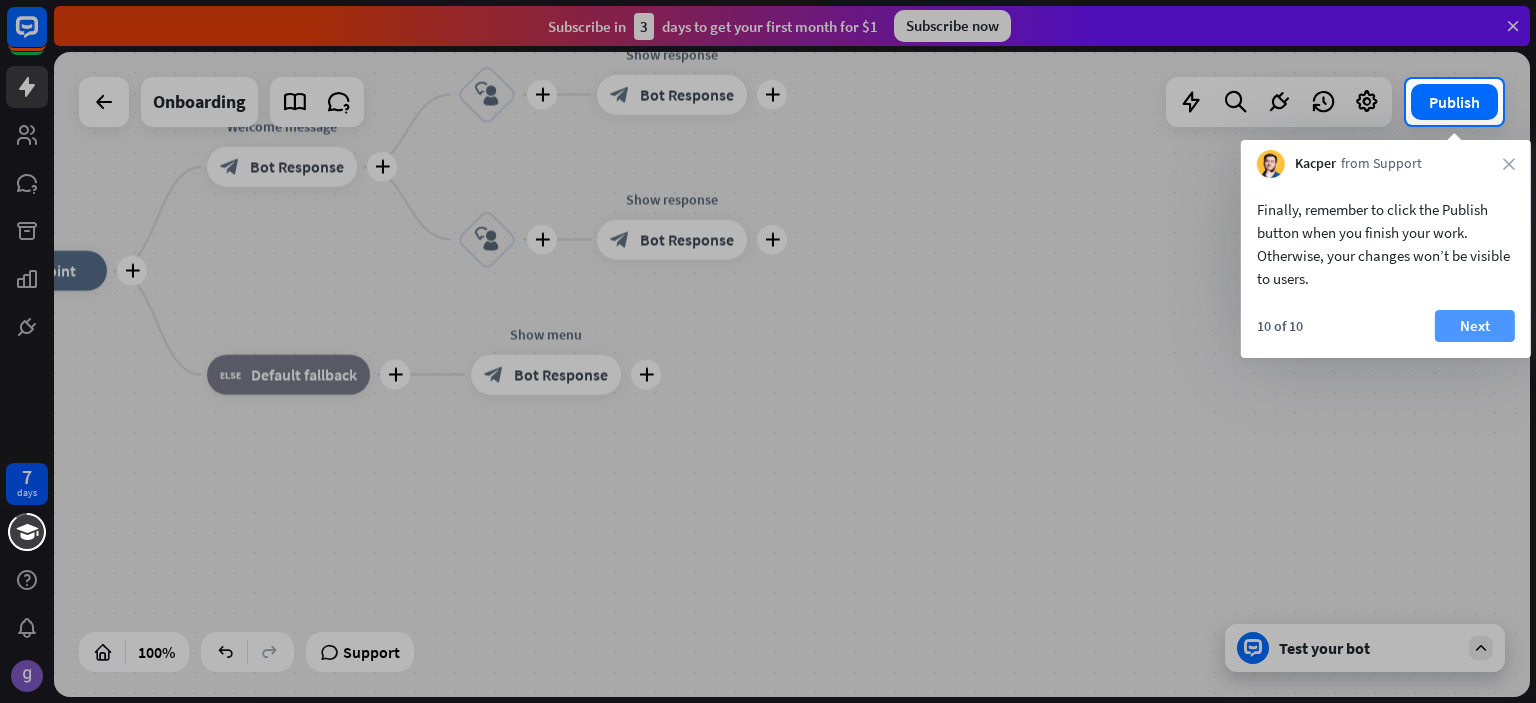 click on "Next" at bounding box center (1475, 326) 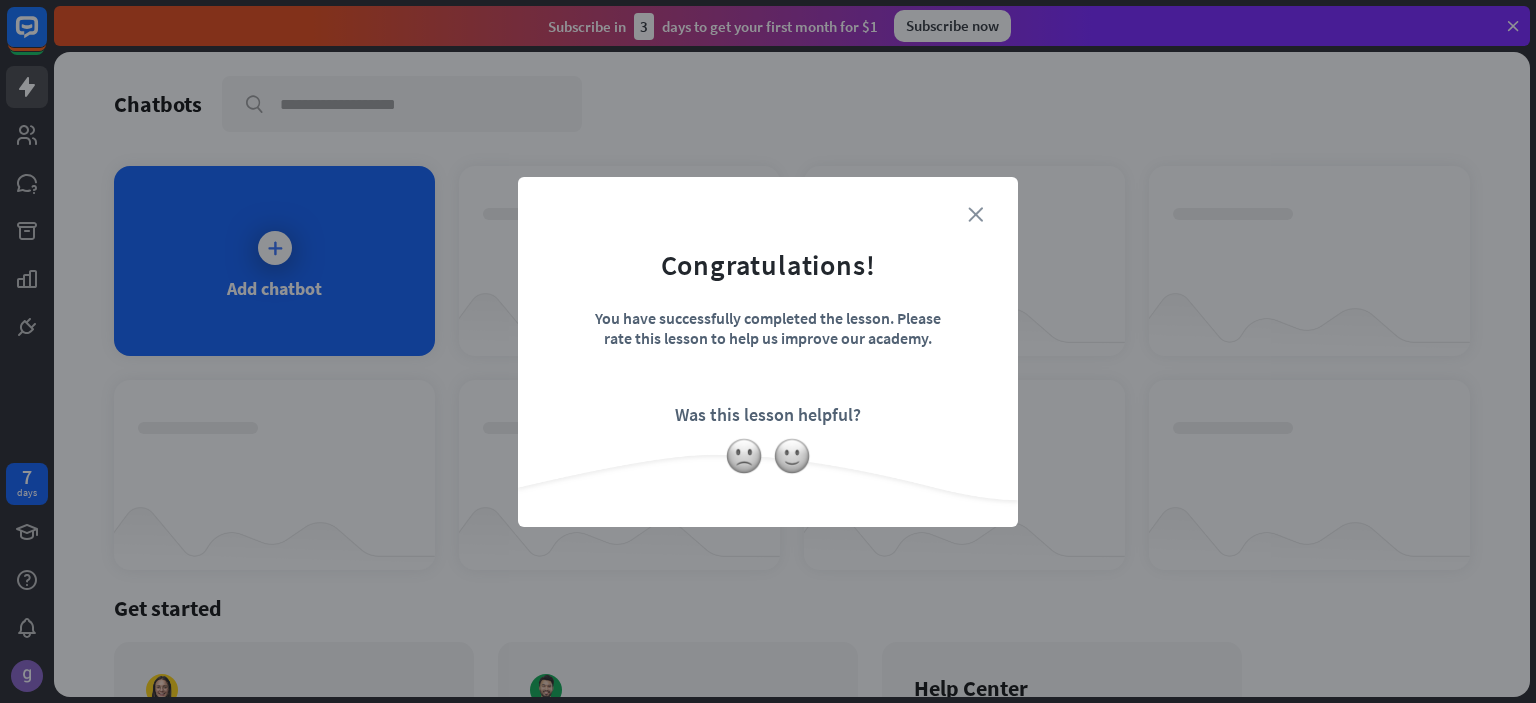 click on "close" at bounding box center (975, 214) 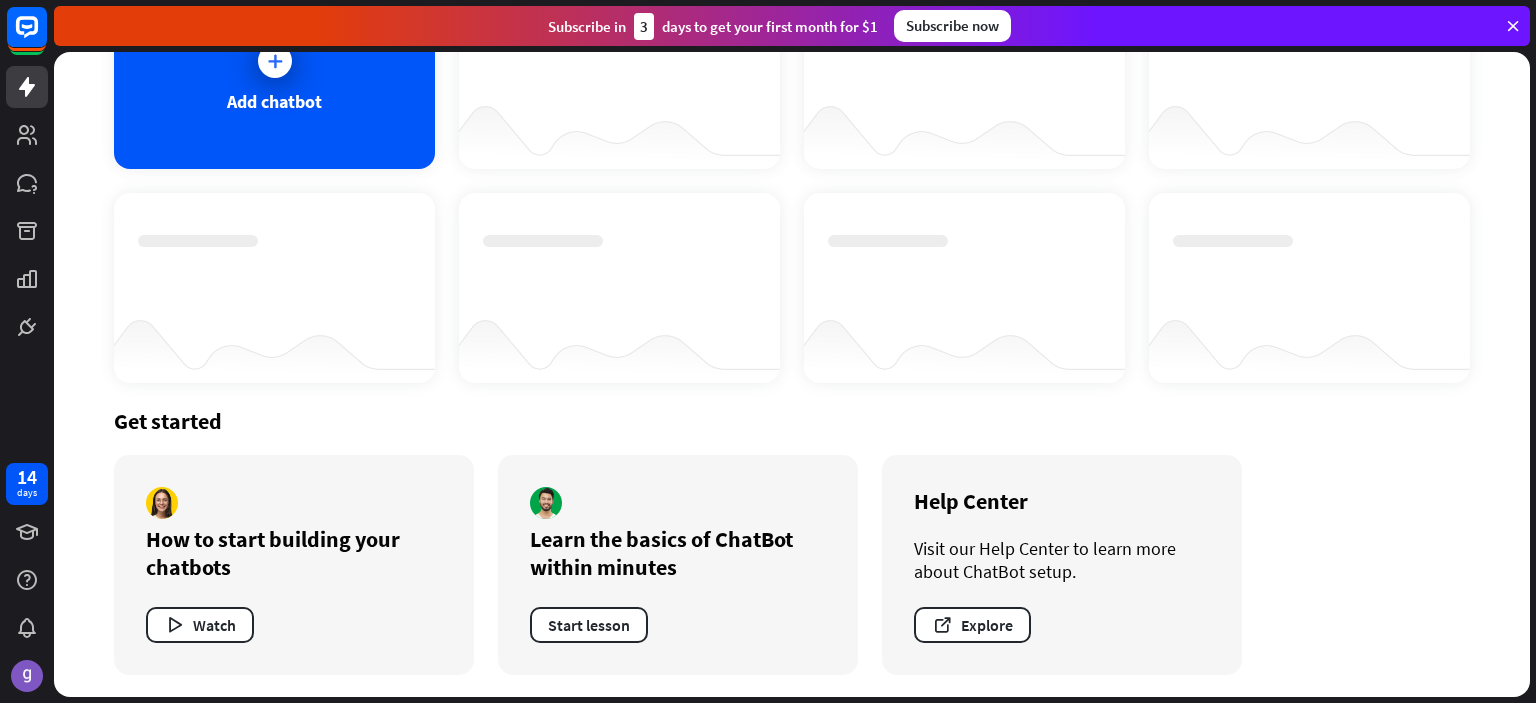 scroll, scrollTop: 188, scrollLeft: 0, axis: vertical 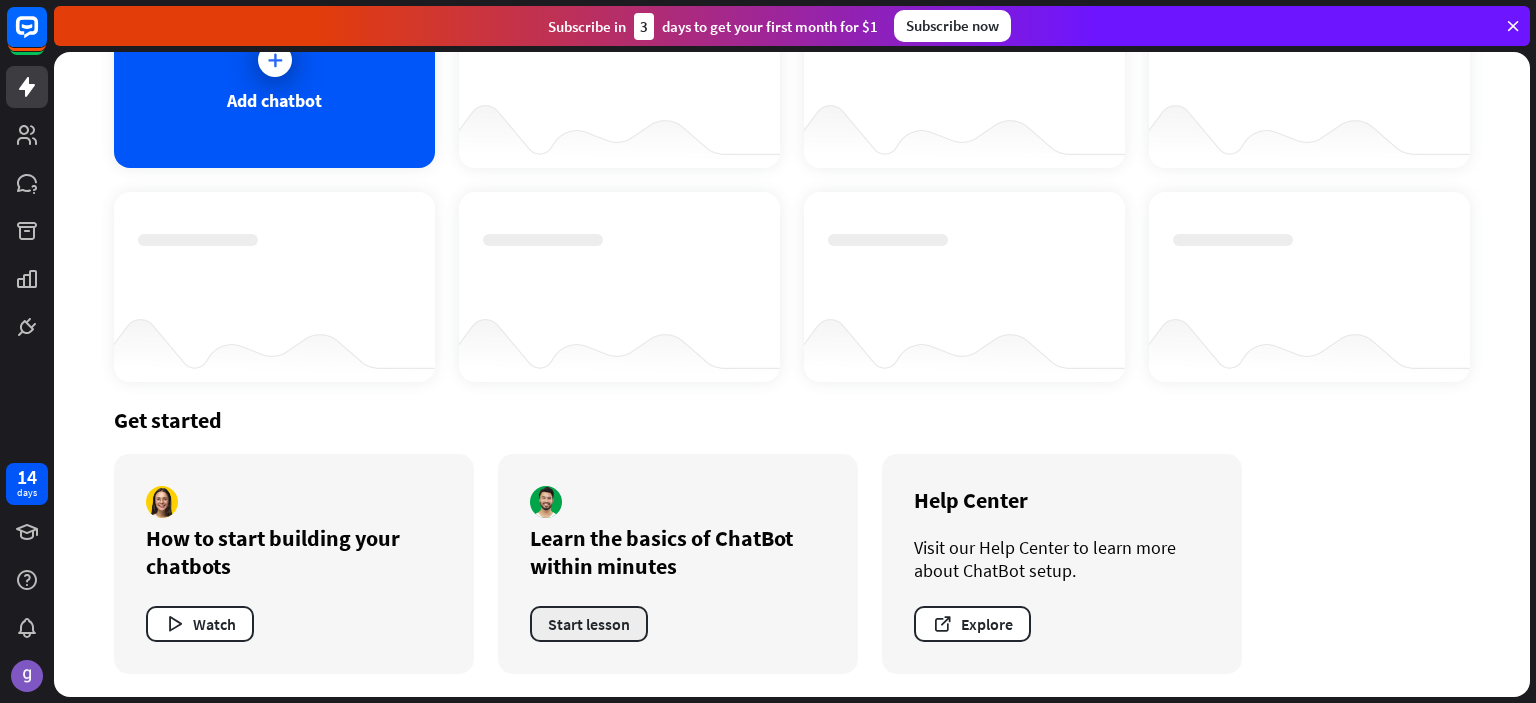 click on "Start lesson" at bounding box center [589, 624] 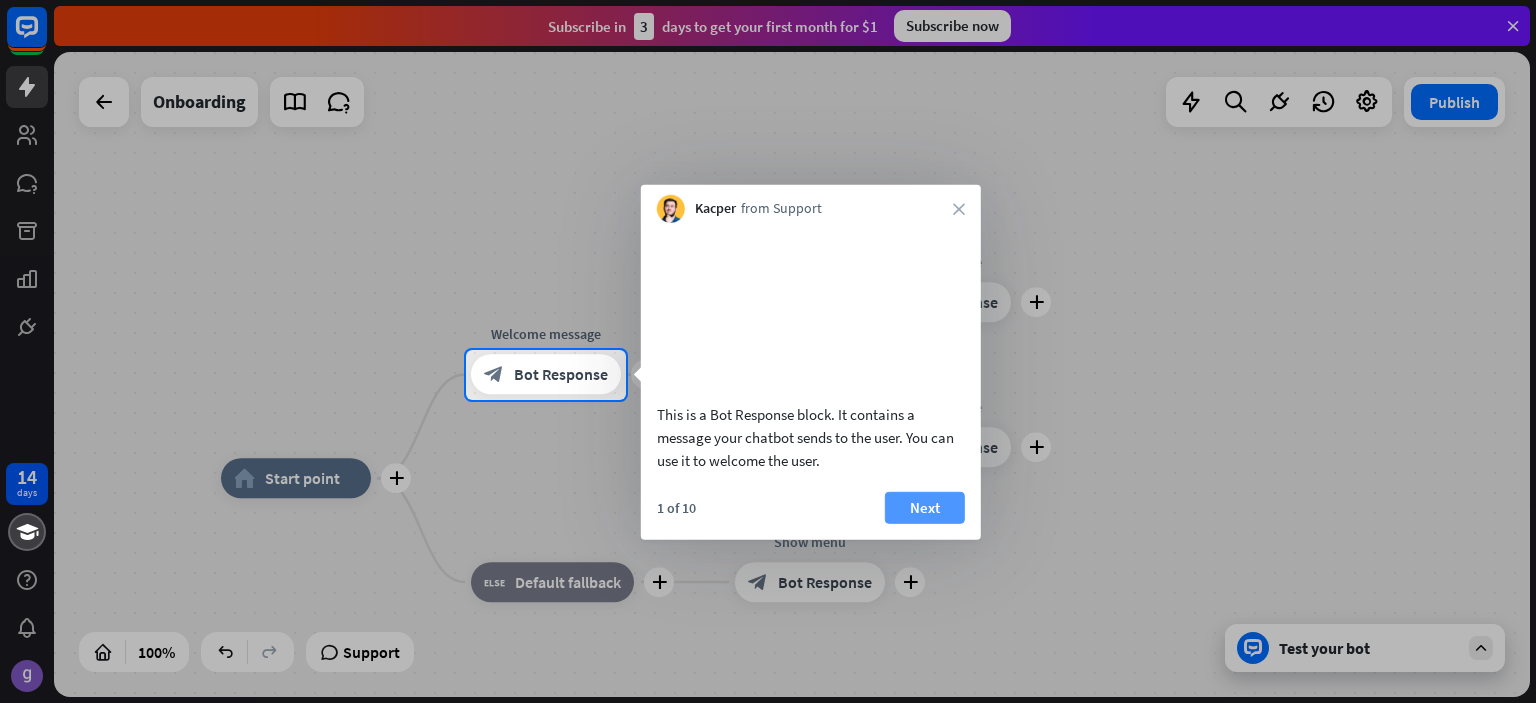 click on "Next" at bounding box center (925, 507) 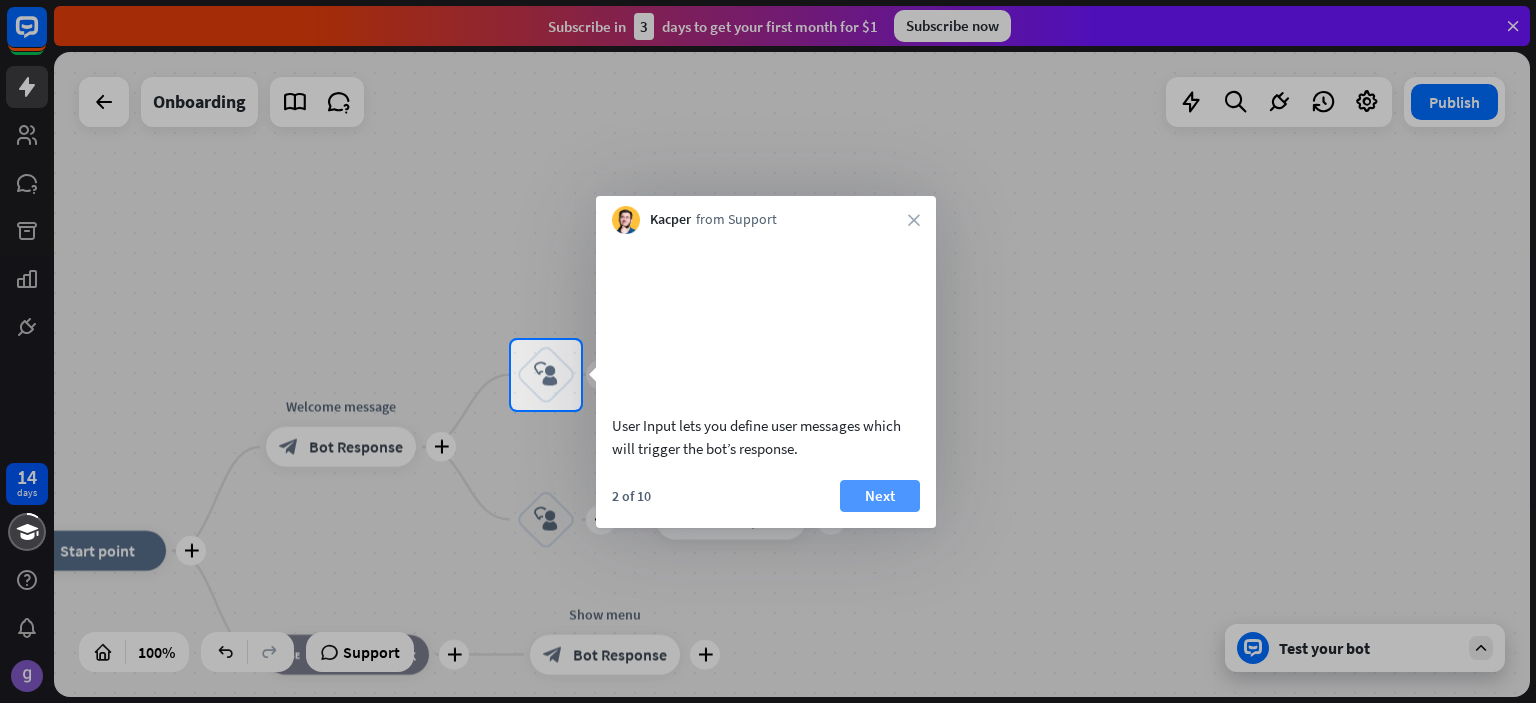 click on "Next" at bounding box center (880, 496) 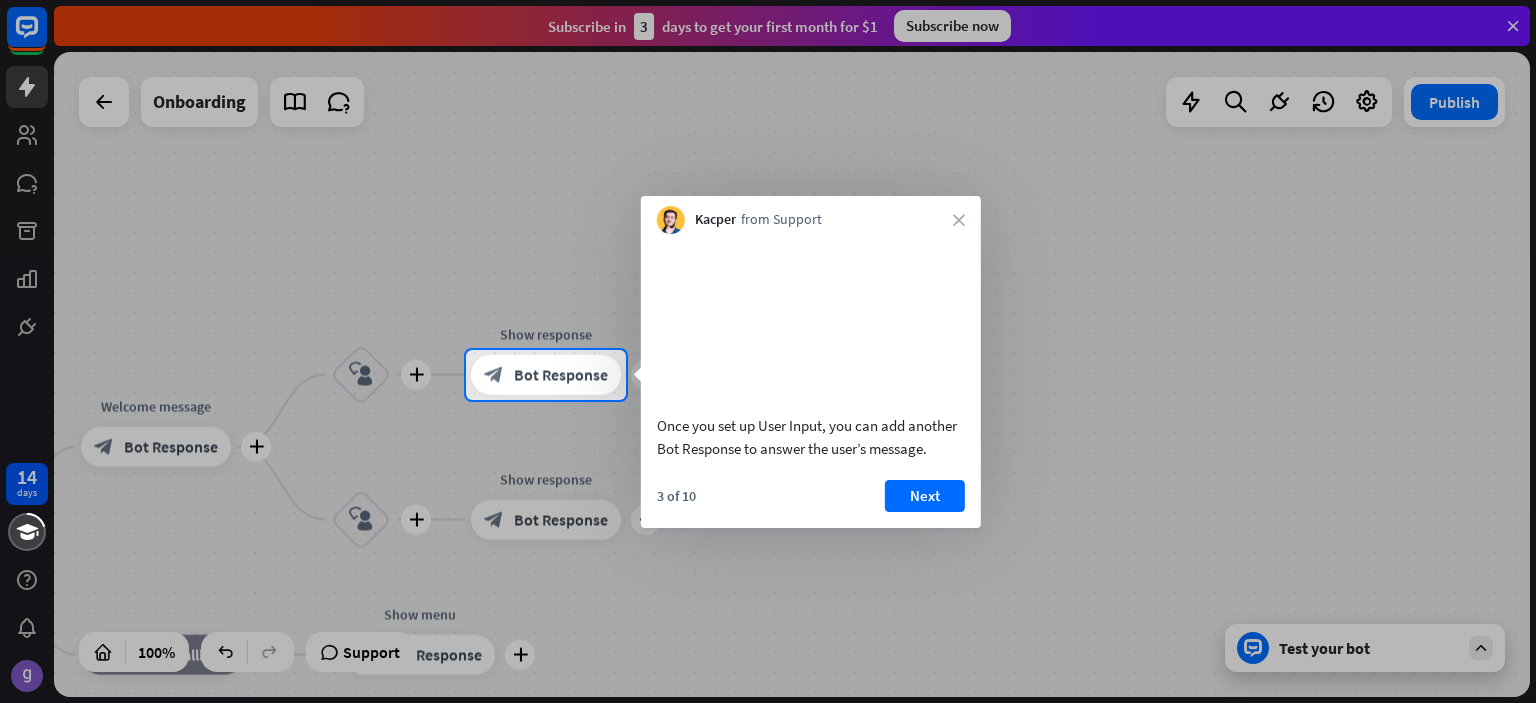 click on "Next" at bounding box center (925, 496) 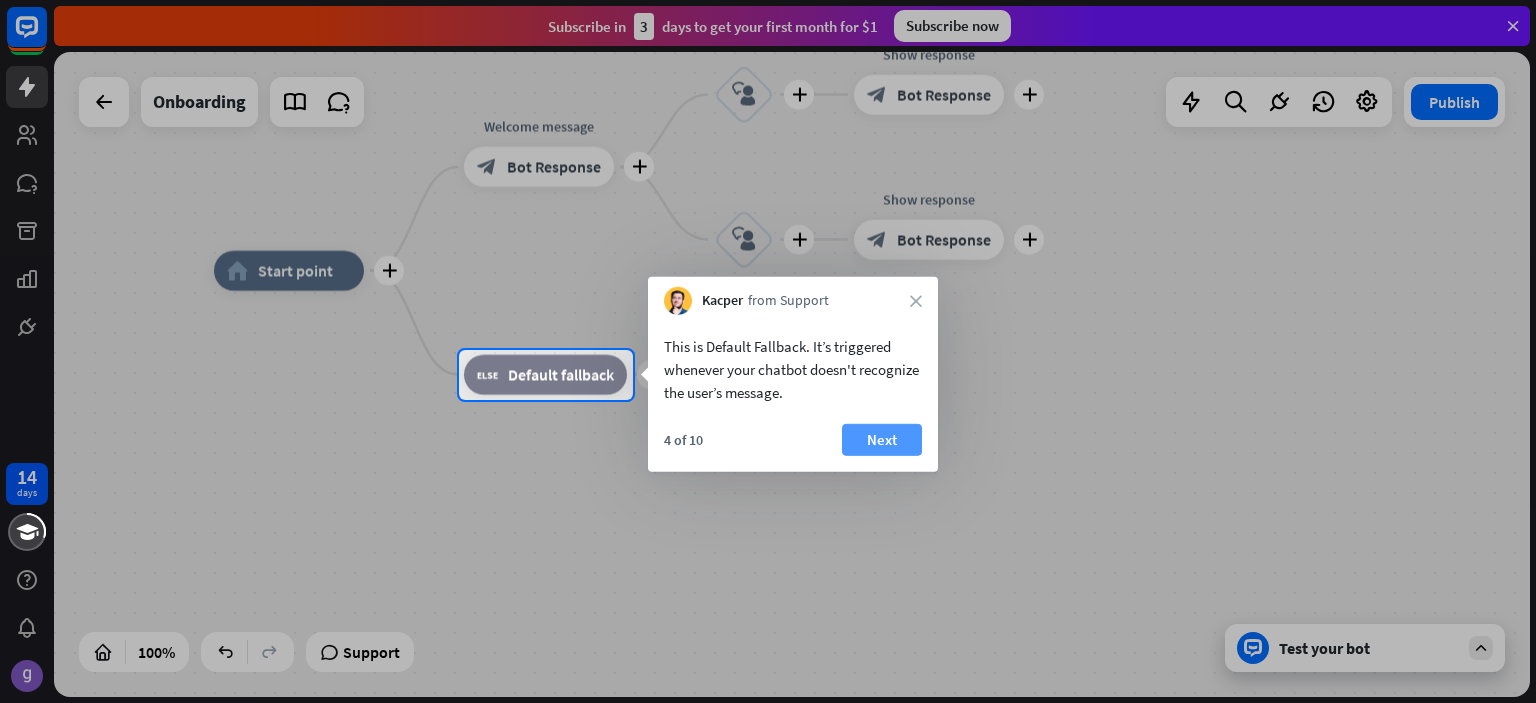 click on "Next" at bounding box center [882, 440] 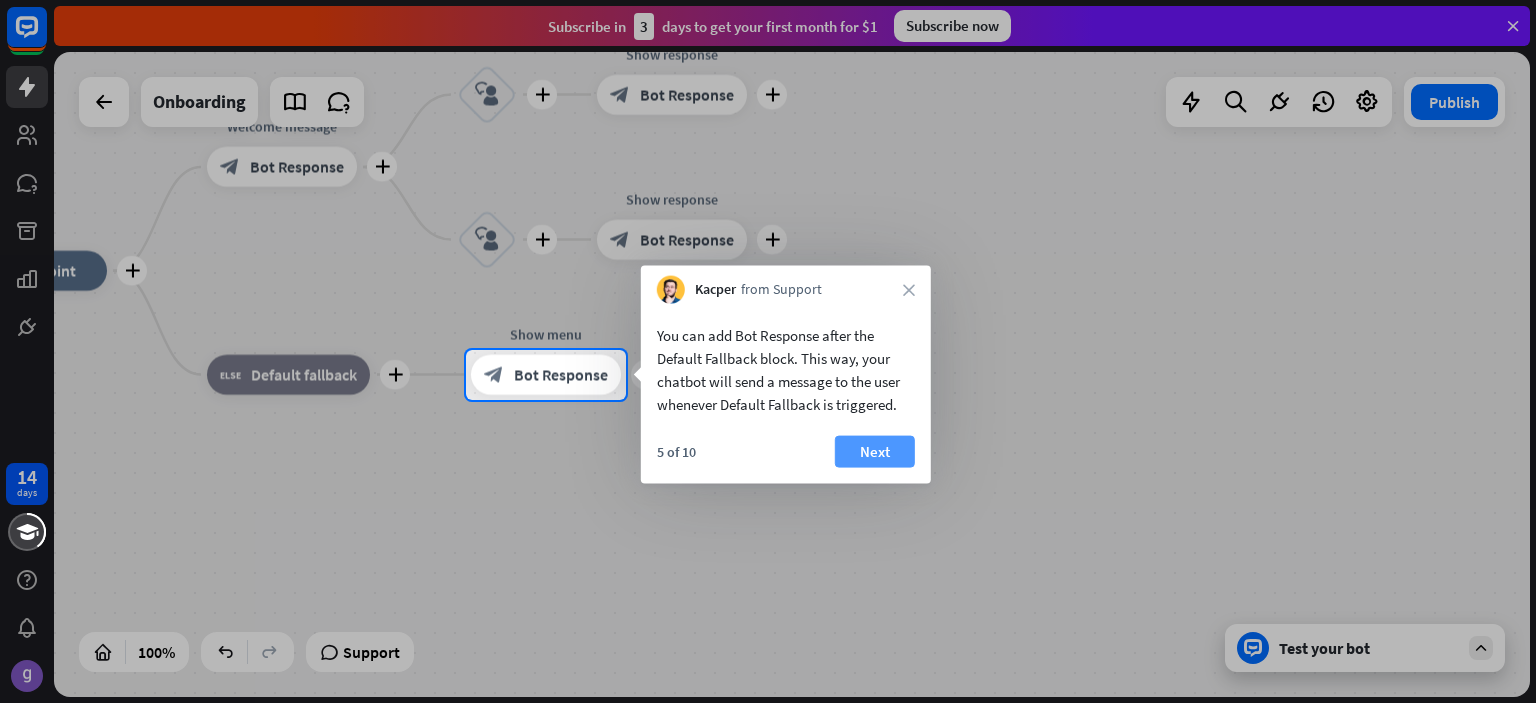 click on "Next" at bounding box center (875, 452) 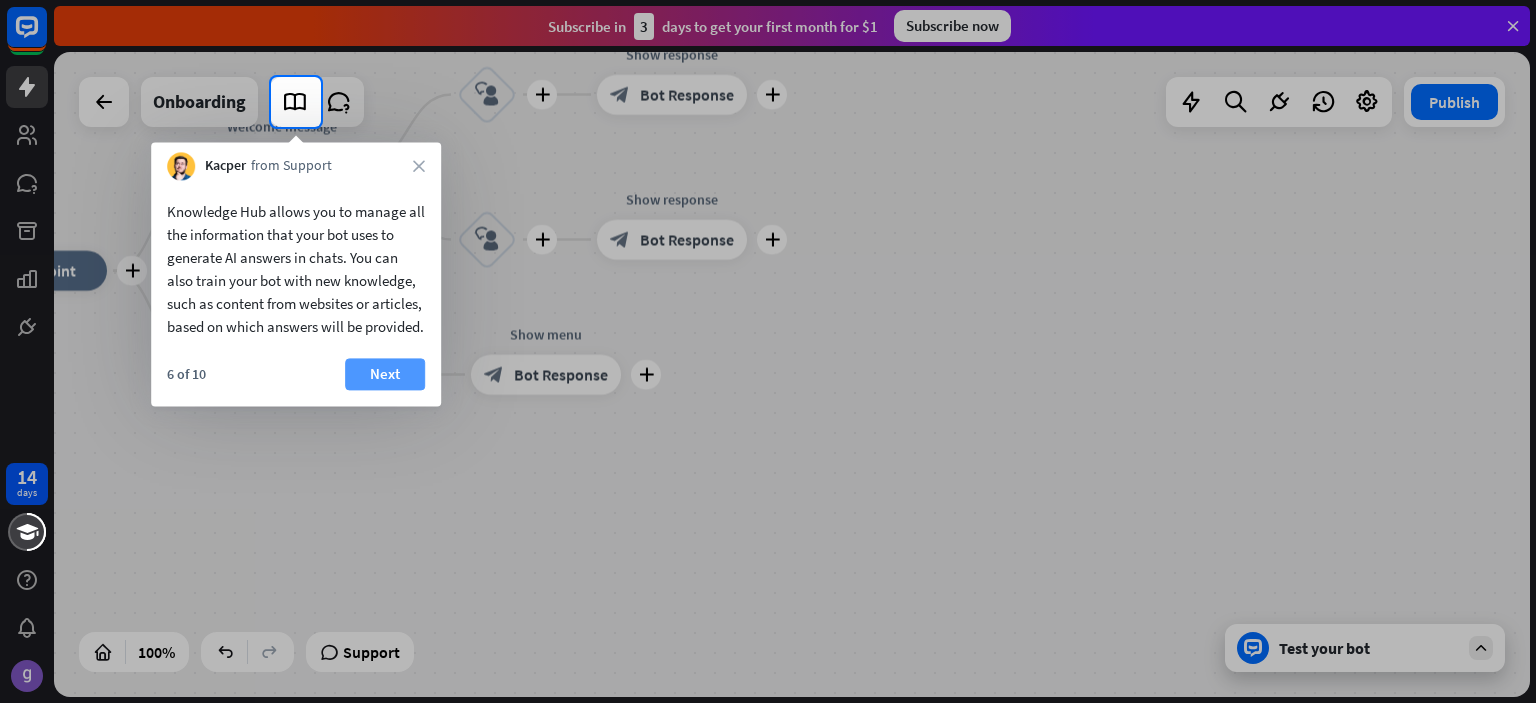 click on "Next" at bounding box center [385, 374] 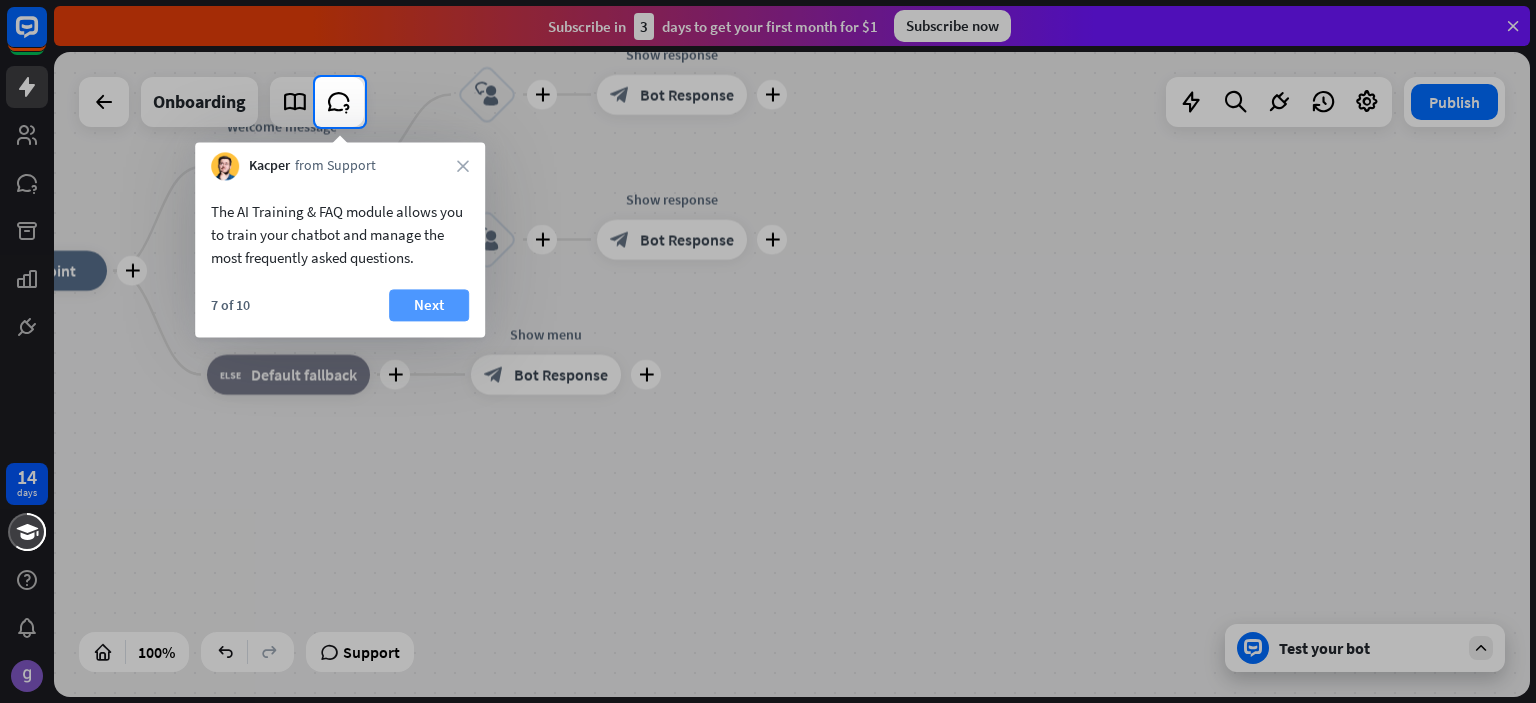 click on "Next" at bounding box center (429, 305) 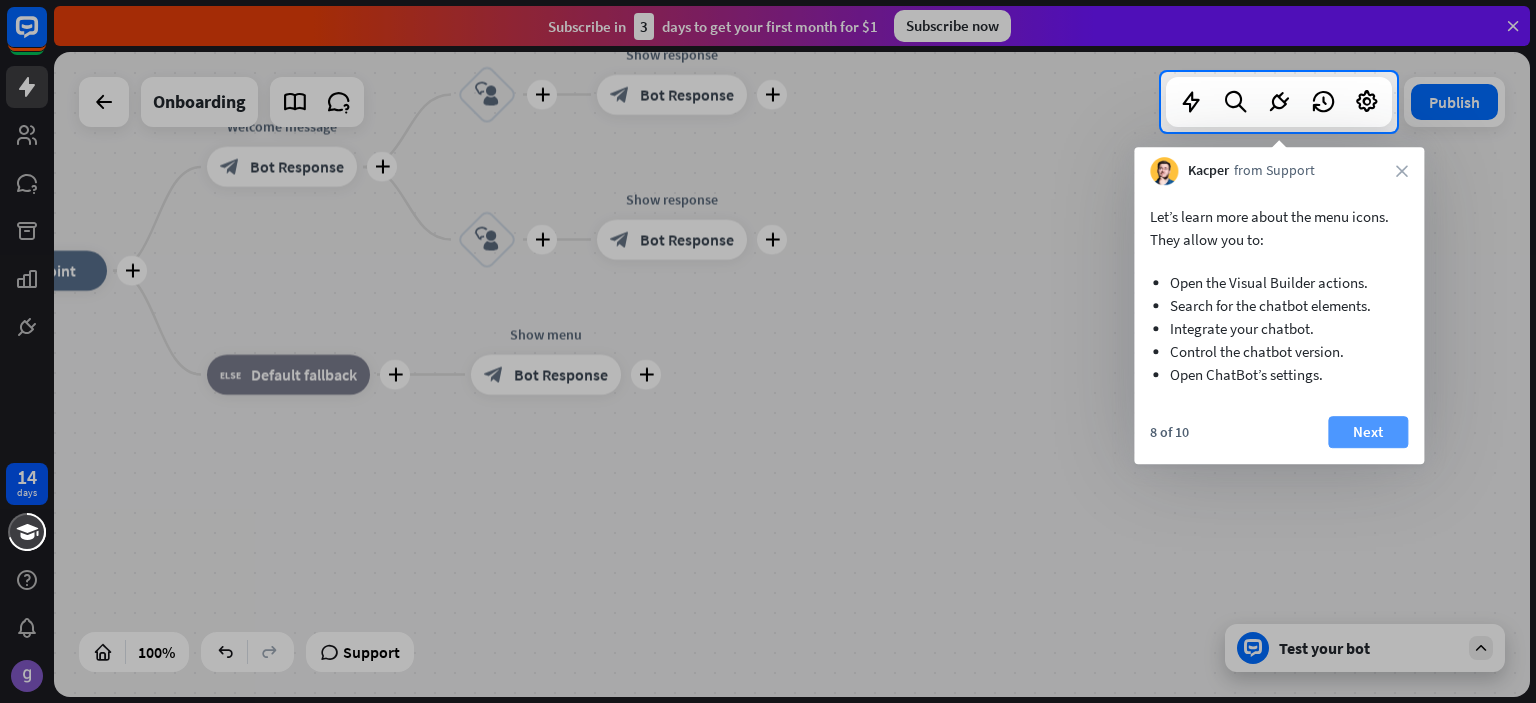 click on "Next" at bounding box center [1368, 432] 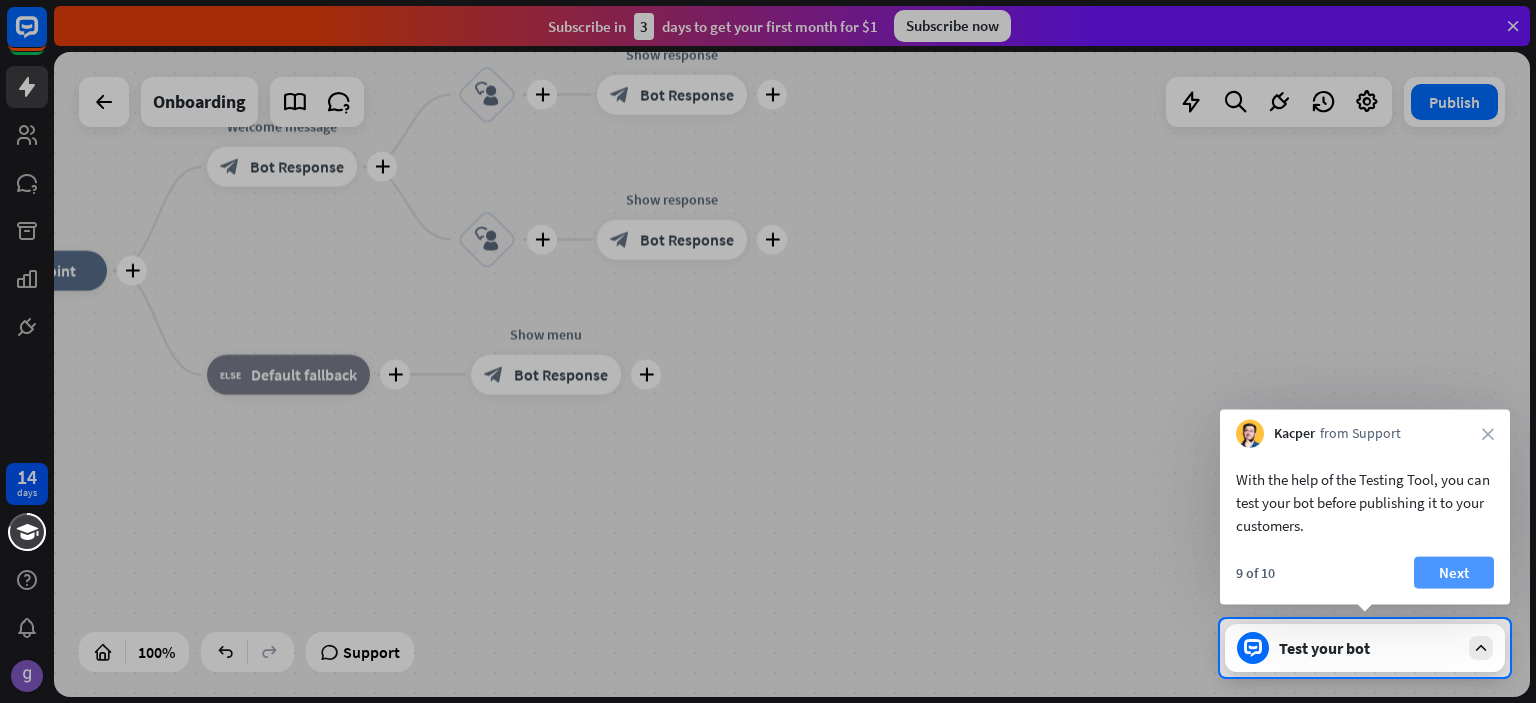click on "Next" at bounding box center (1454, 573) 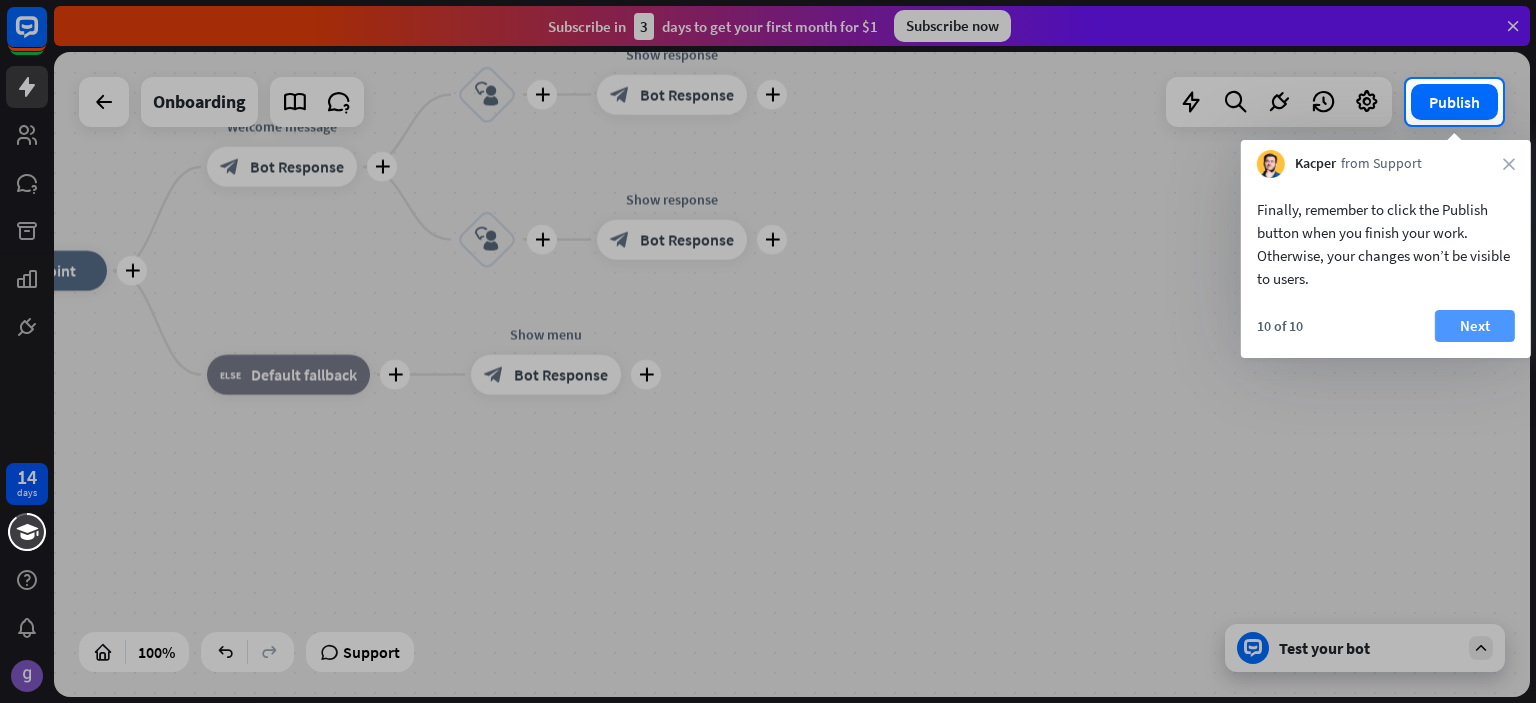 click on "Next" at bounding box center [1475, 326] 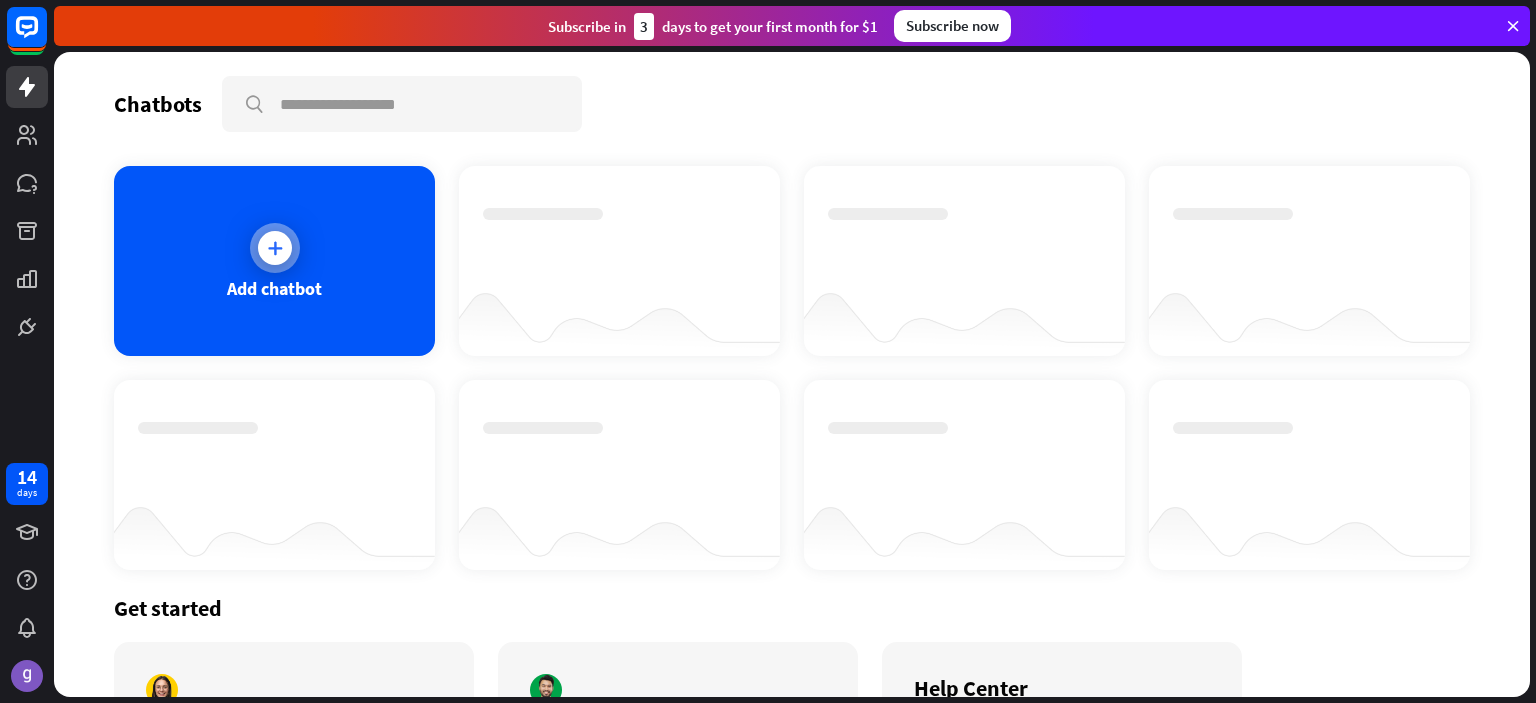 click on "Add chatbot" at bounding box center [274, 261] 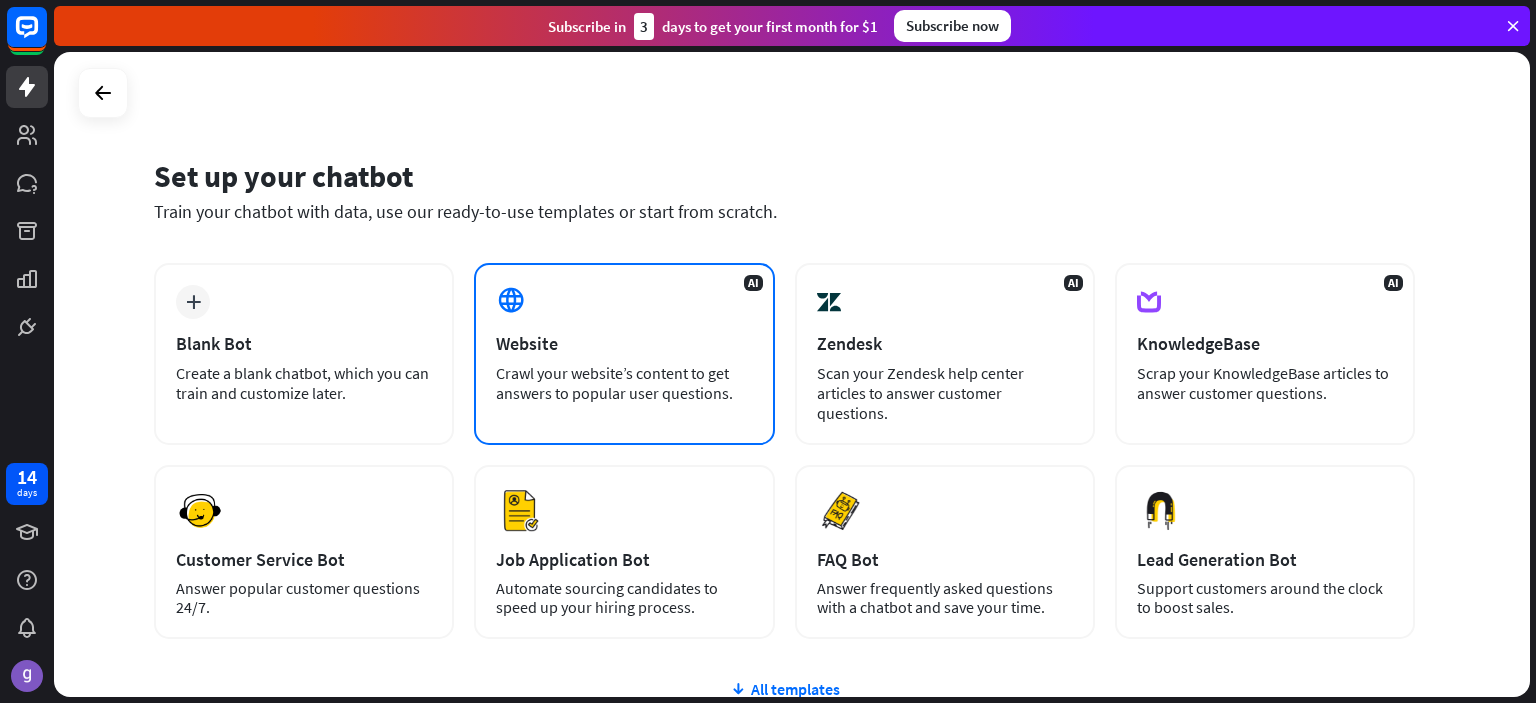 click on "Website" at bounding box center (624, 343) 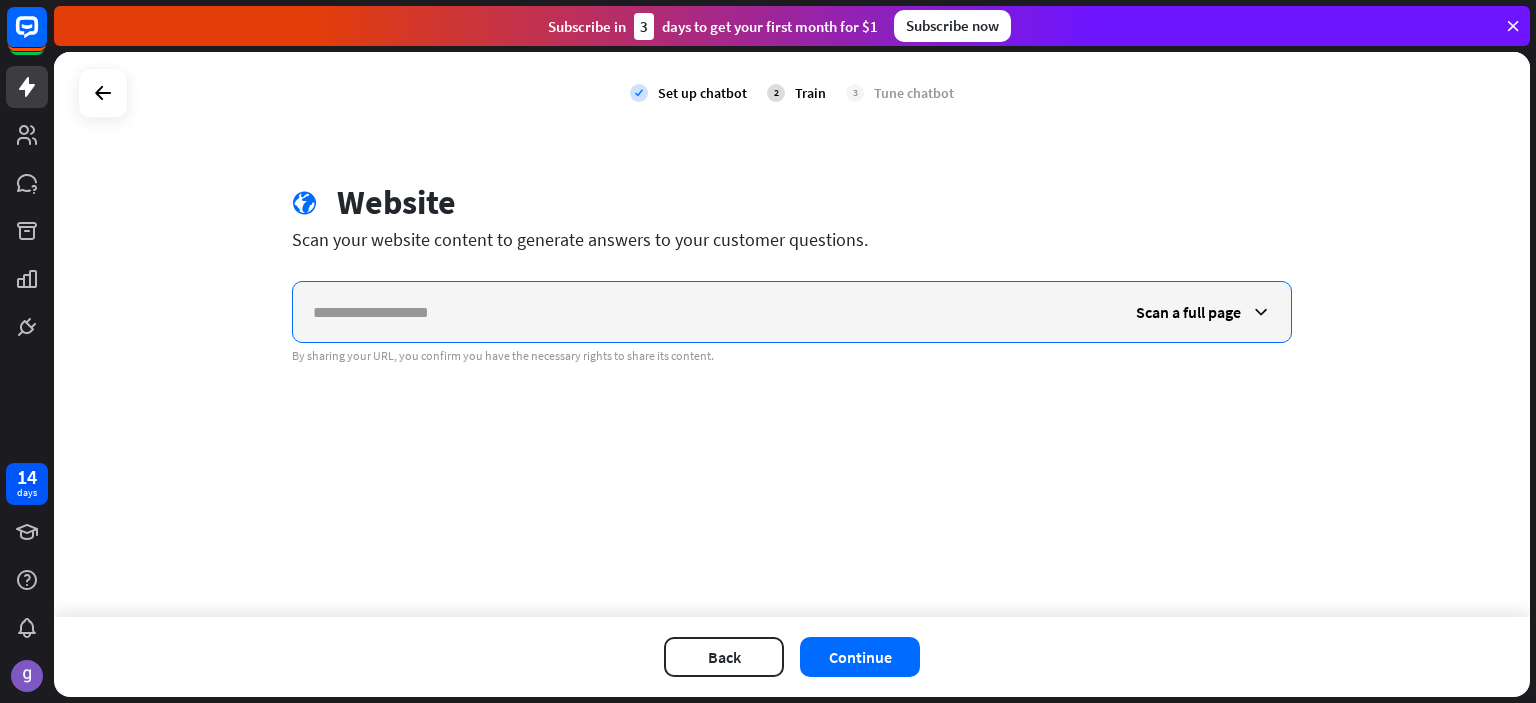paste on "**********" 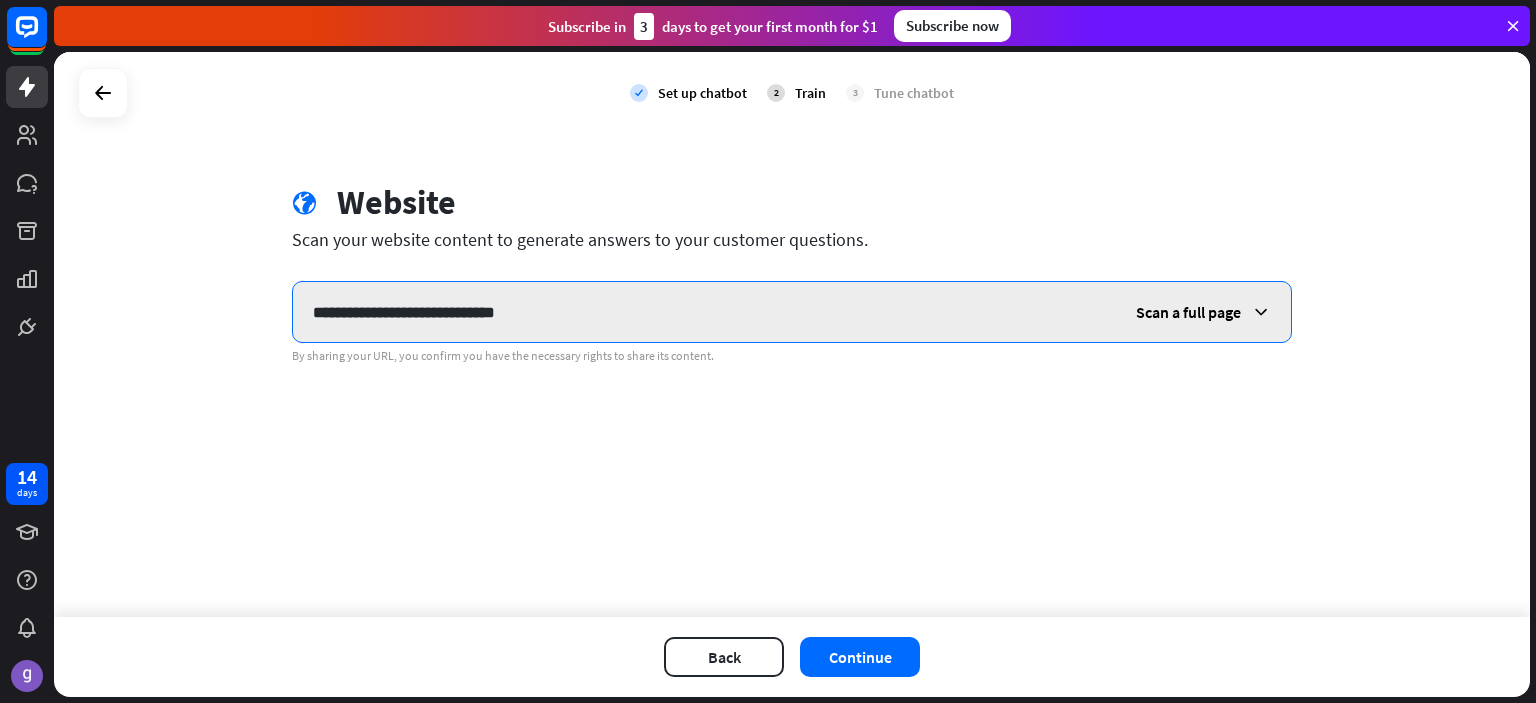 type on "**********" 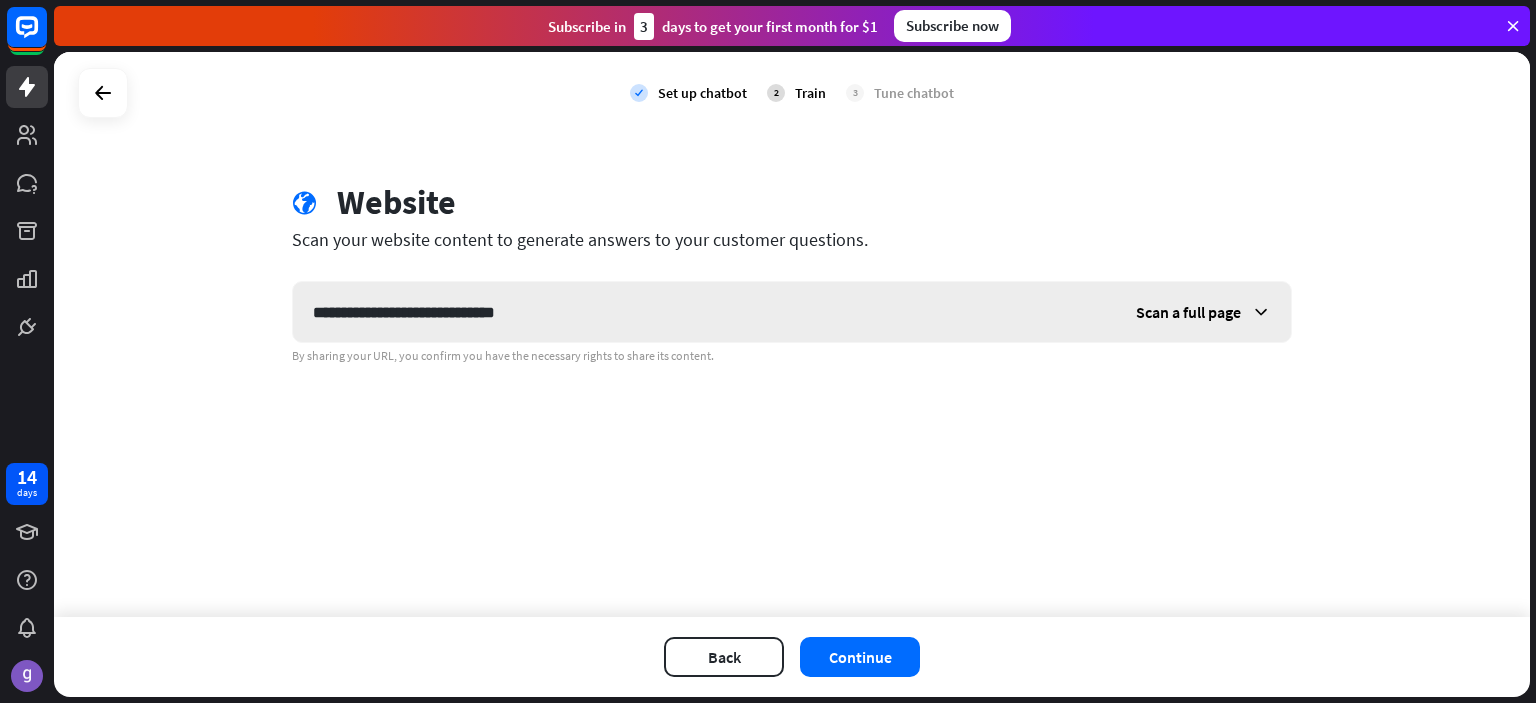 click on "Scan a full page" at bounding box center [1188, 312] 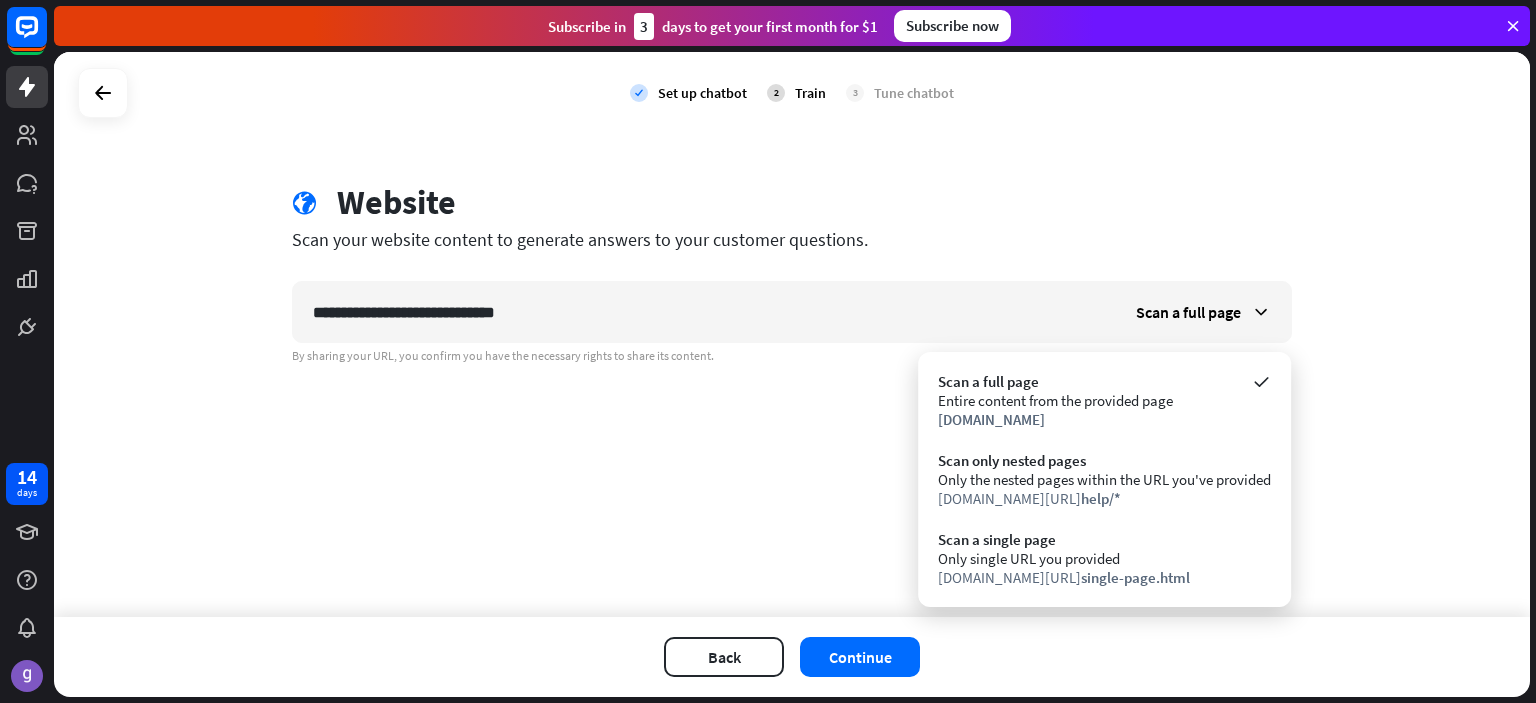 click on "**********" at bounding box center [792, 334] 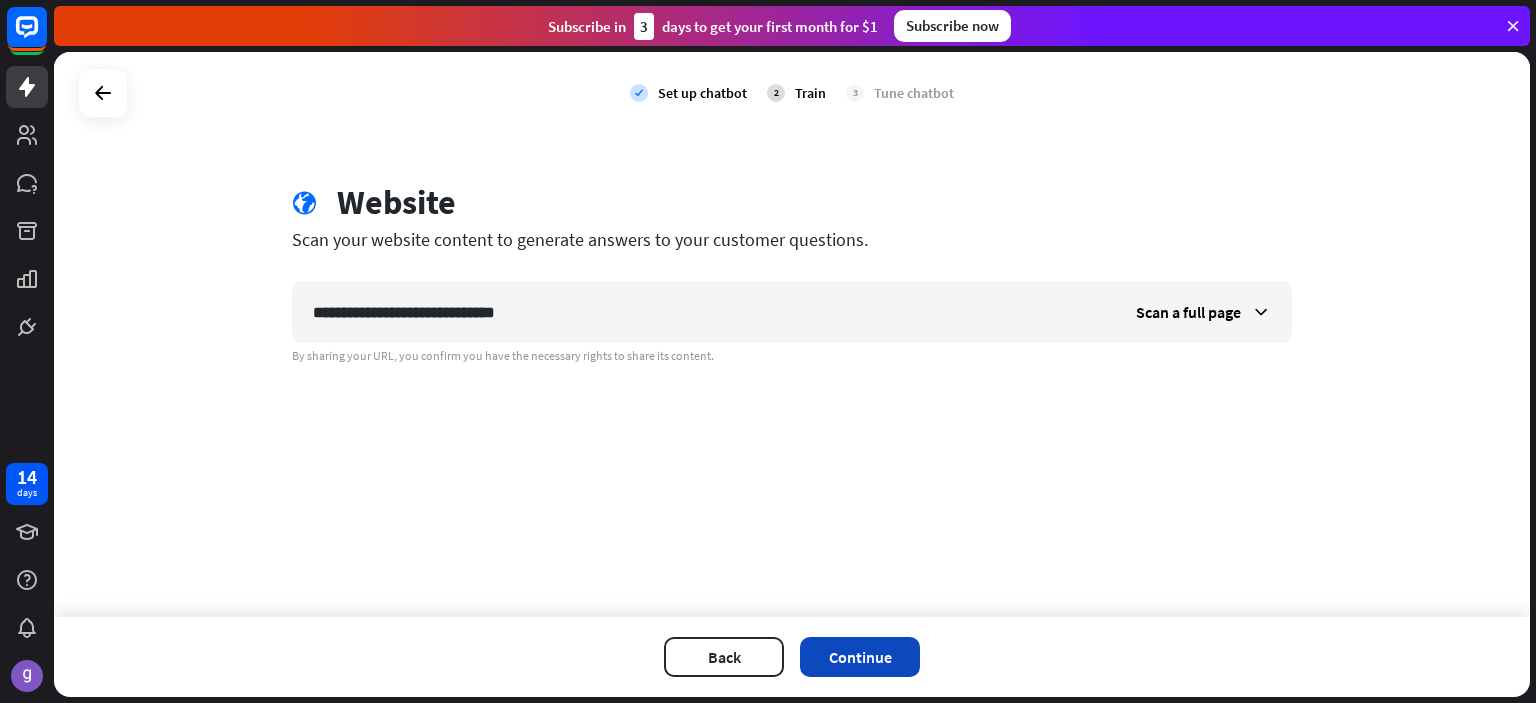 click on "Continue" at bounding box center [860, 657] 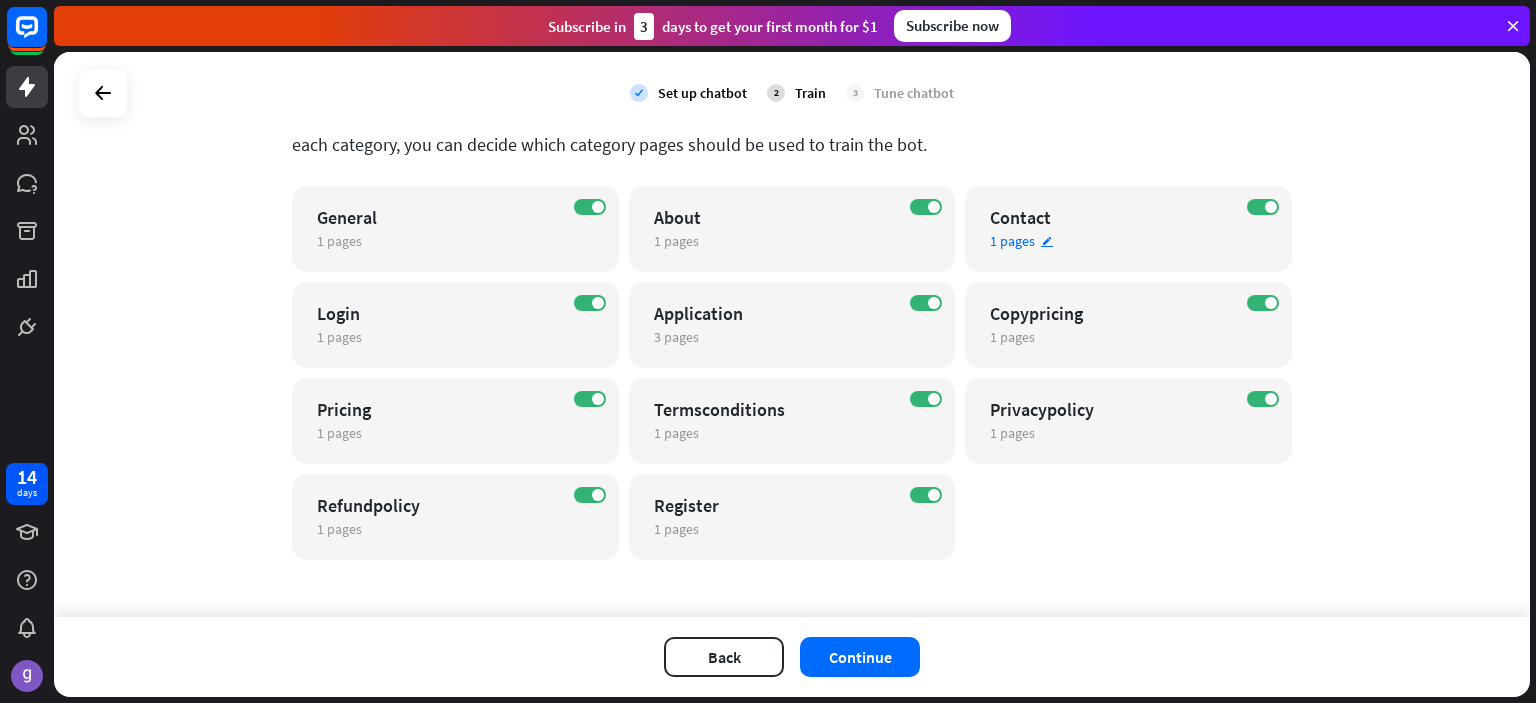 scroll, scrollTop: 134, scrollLeft: 0, axis: vertical 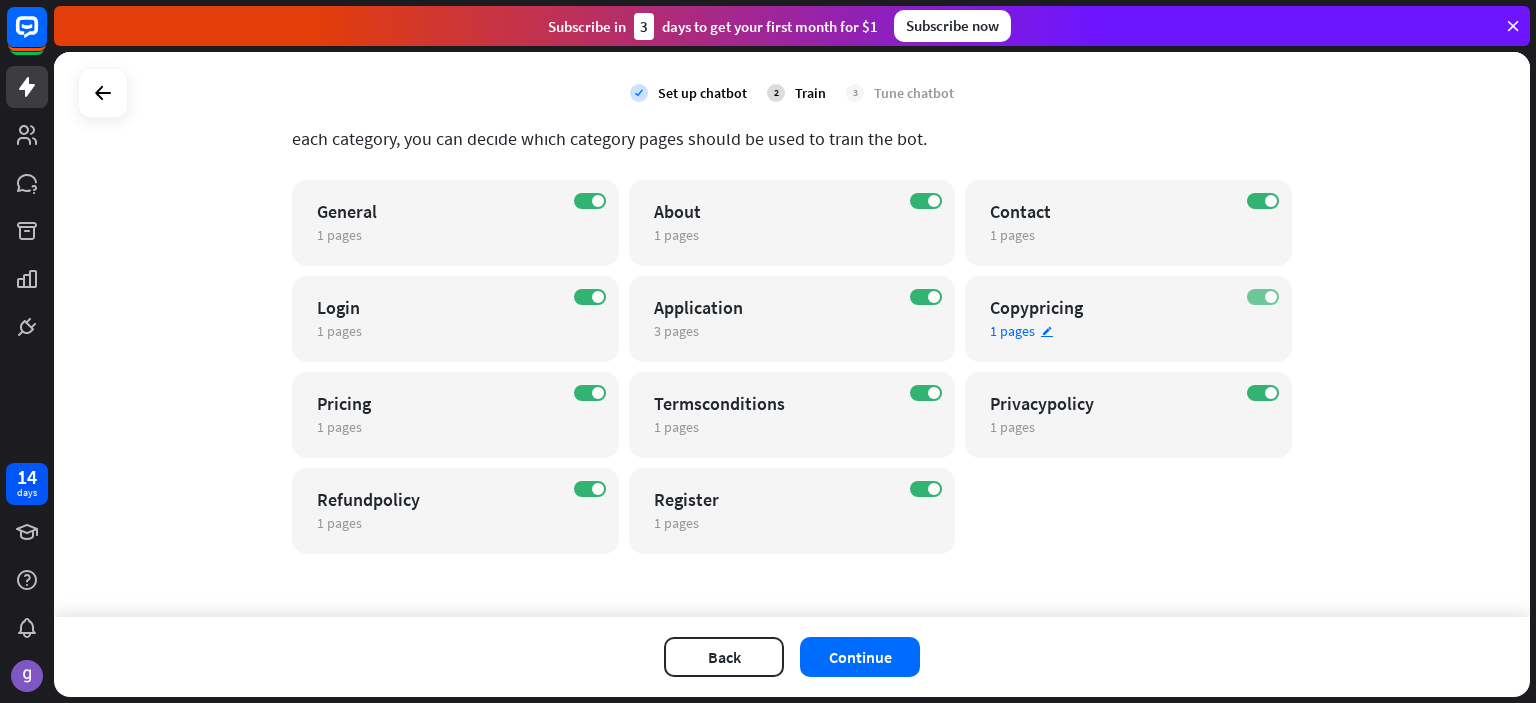 click on "ON" at bounding box center (1263, 297) 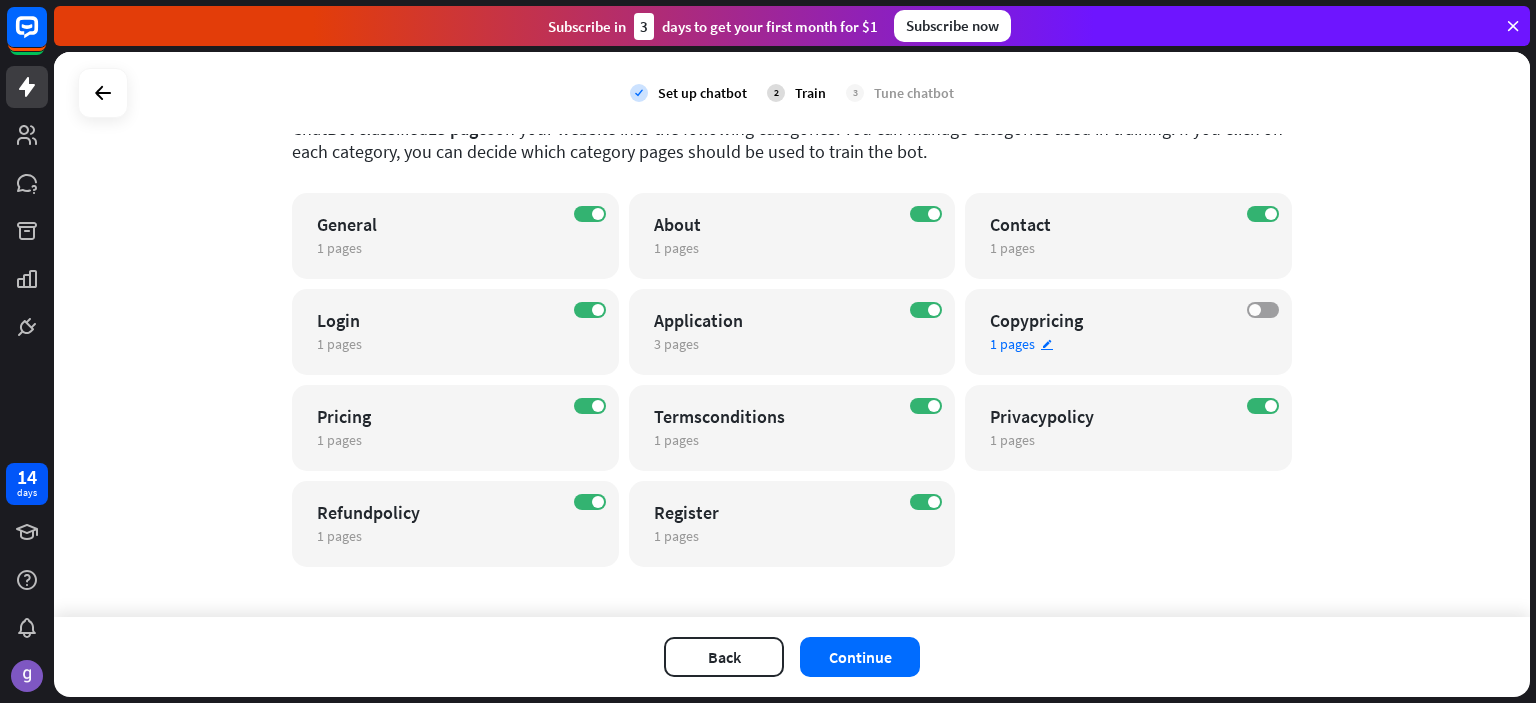 scroll, scrollTop: 134, scrollLeft: 0, axis: vertical 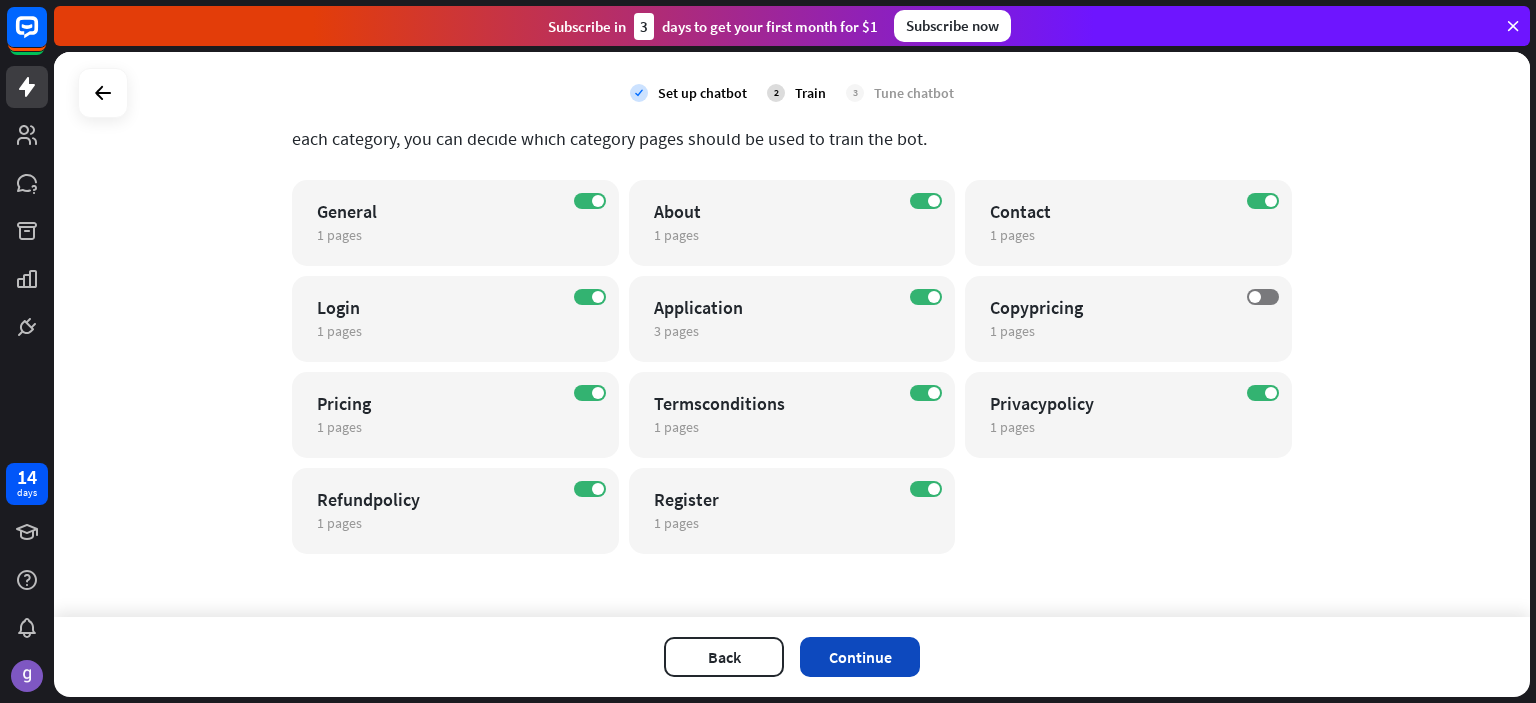 click on "Continue" at bounding box center (860, 657) 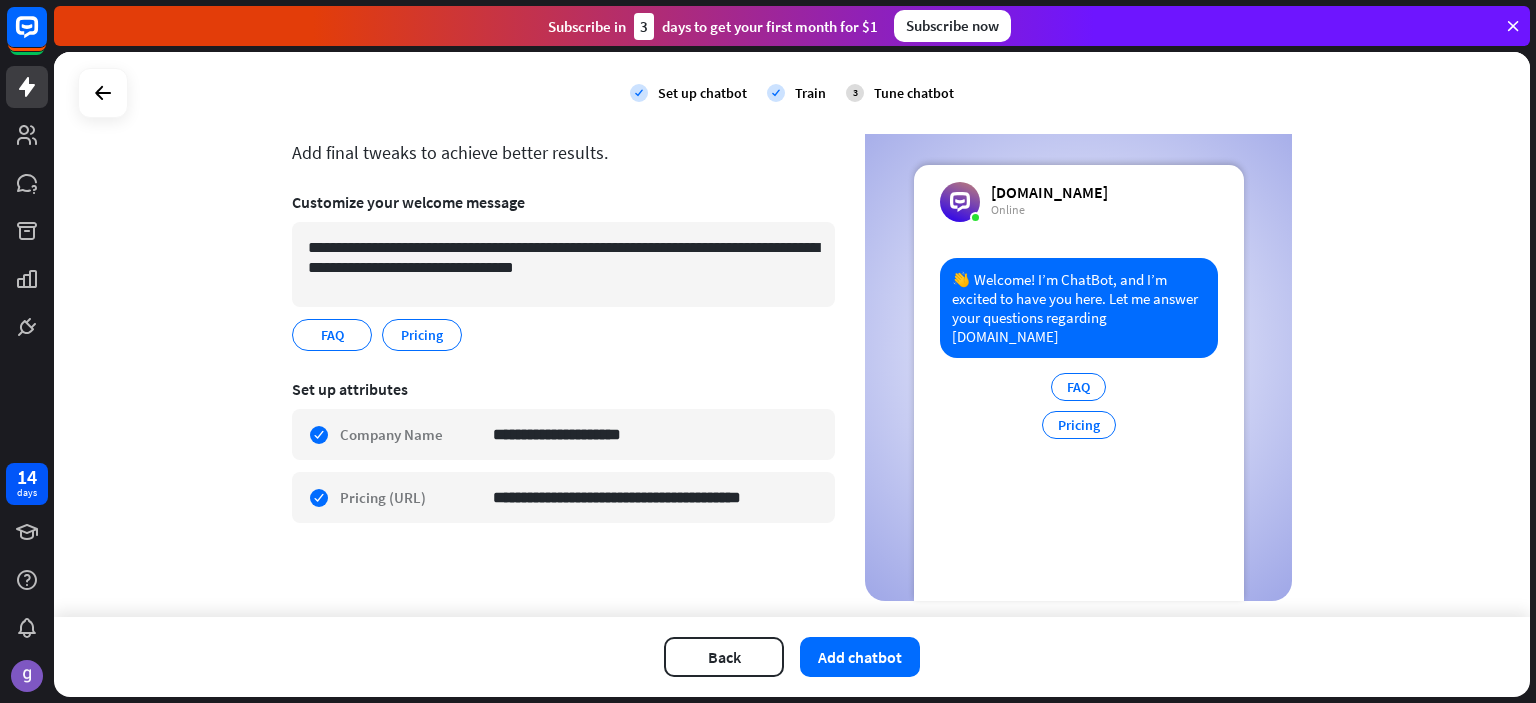 scroll, scrollTop: 88, scrollLeft: 0, axis: vertical 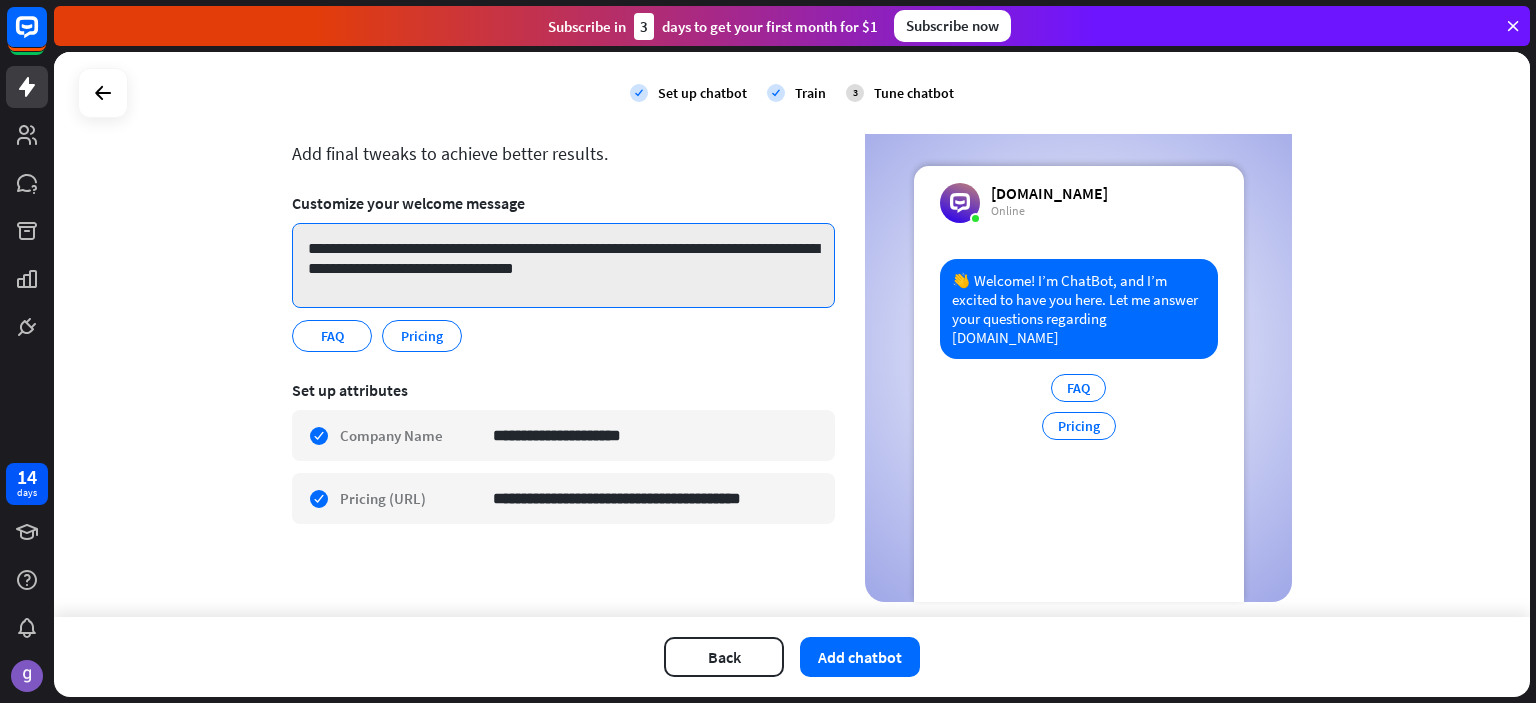 click on "**********" at bounding box center [563, 265] 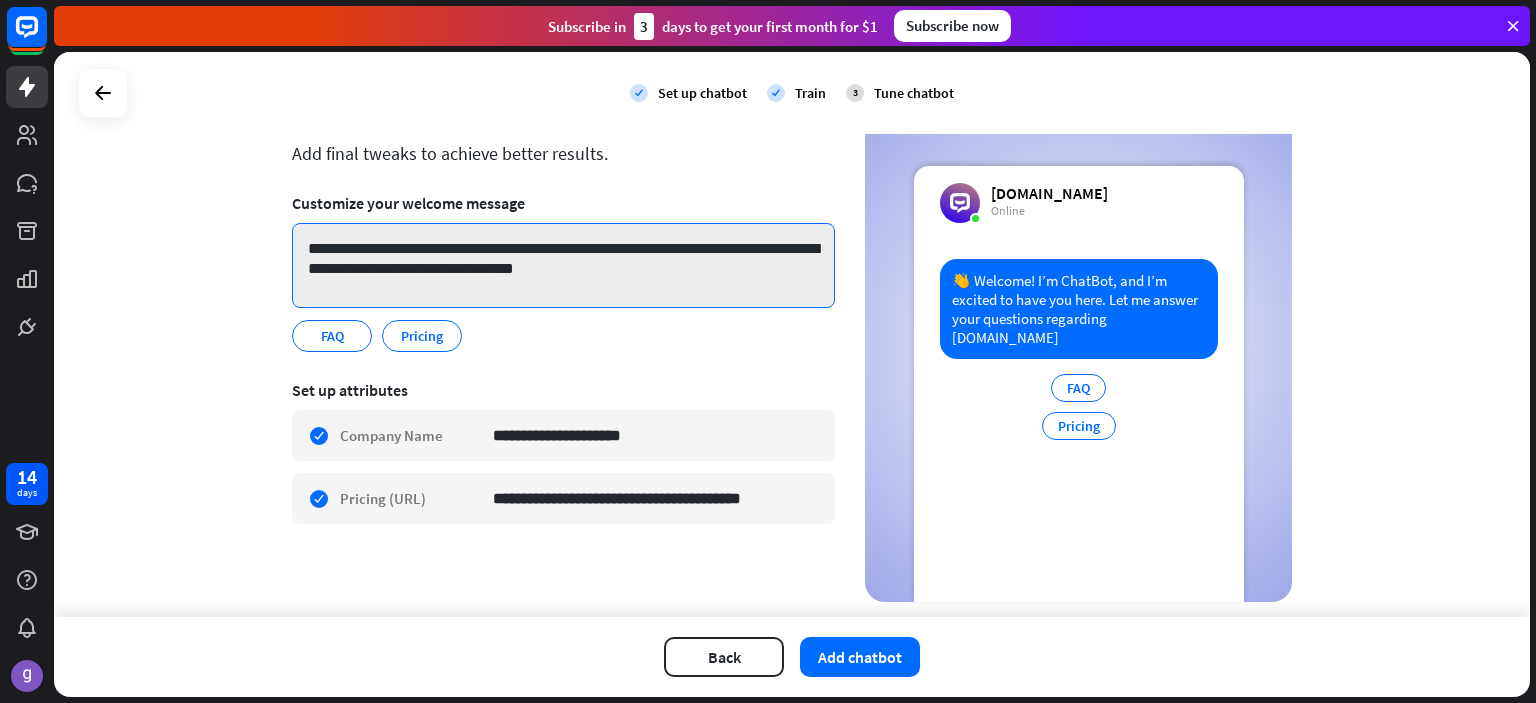 click on "**********" at bounding box center [563, 265] 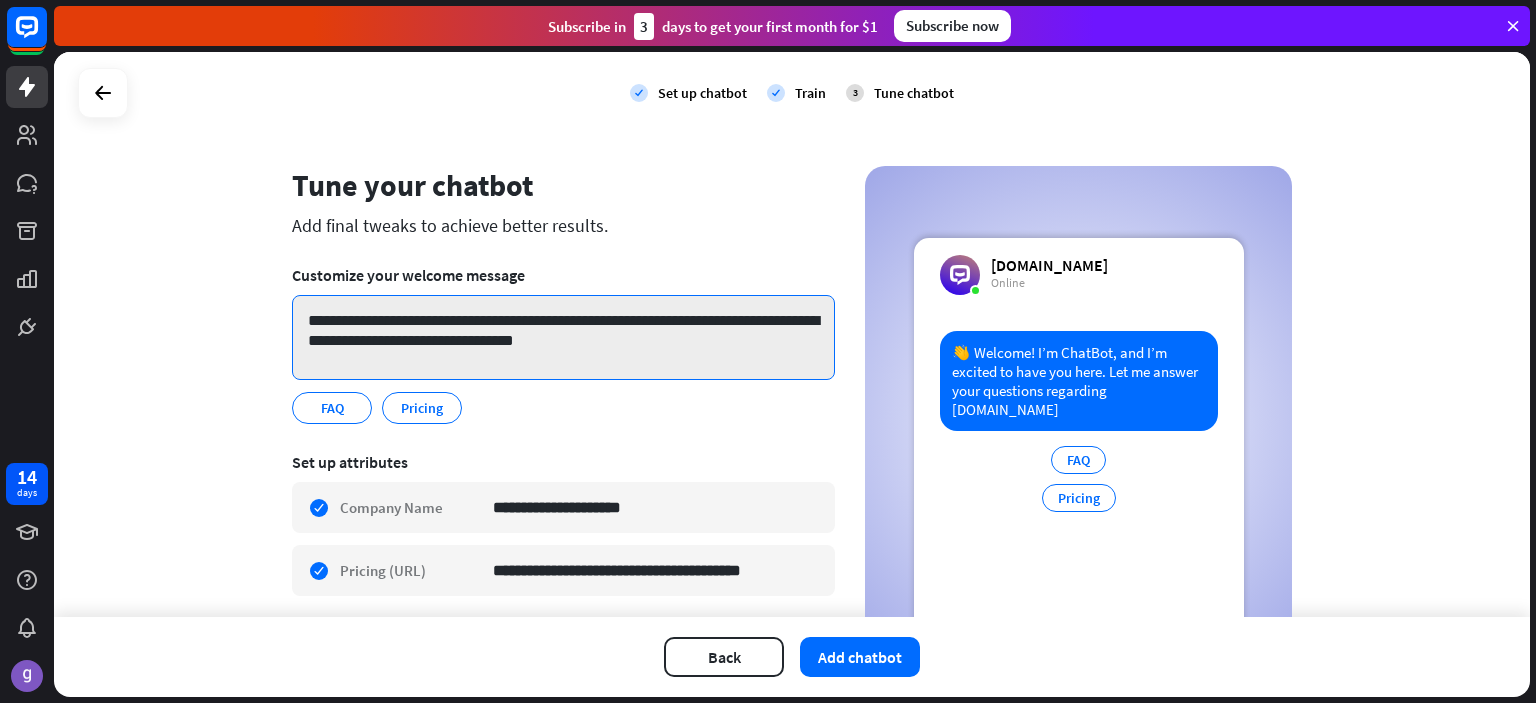 scroll, scrollTop: 9, scrollLeft: 0, axis: vertical 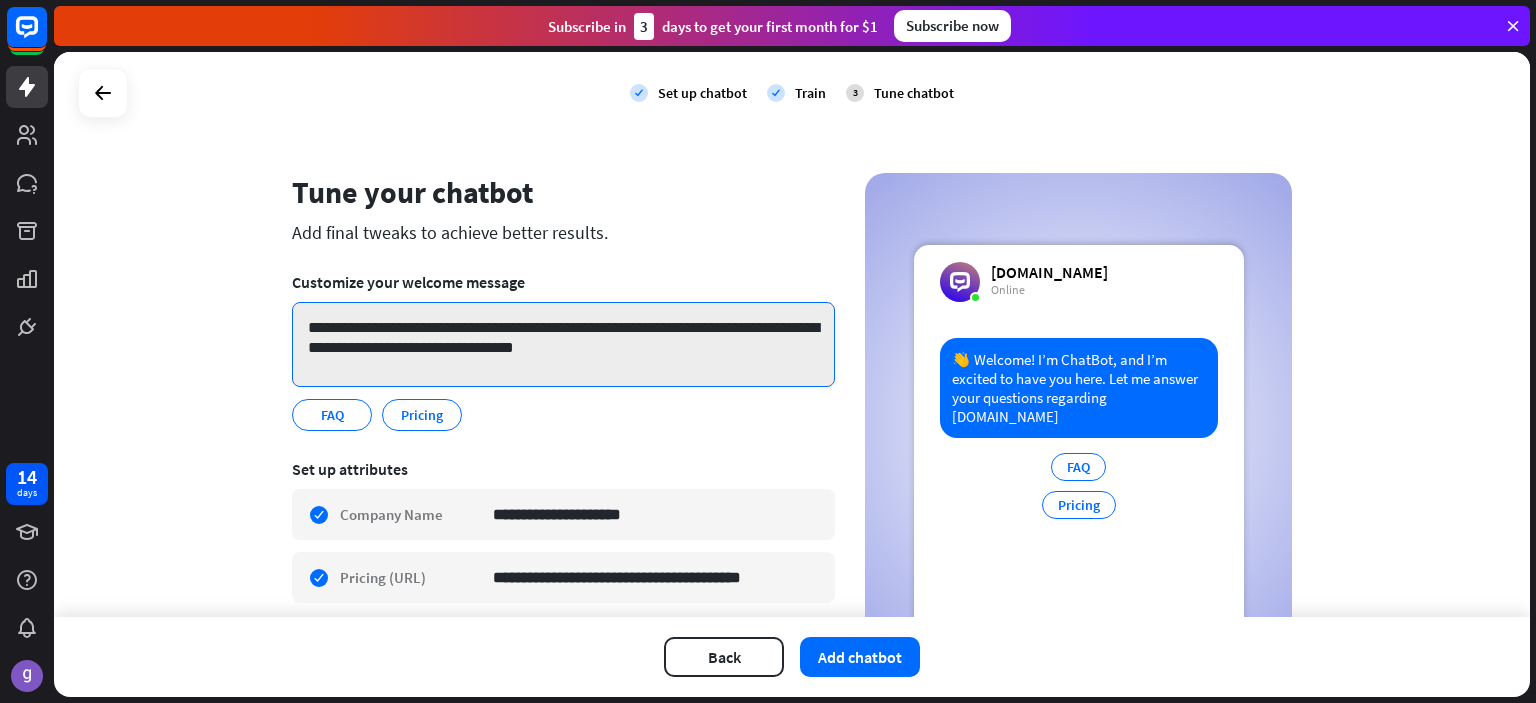click on "**********" at bounding box center [563, 344] 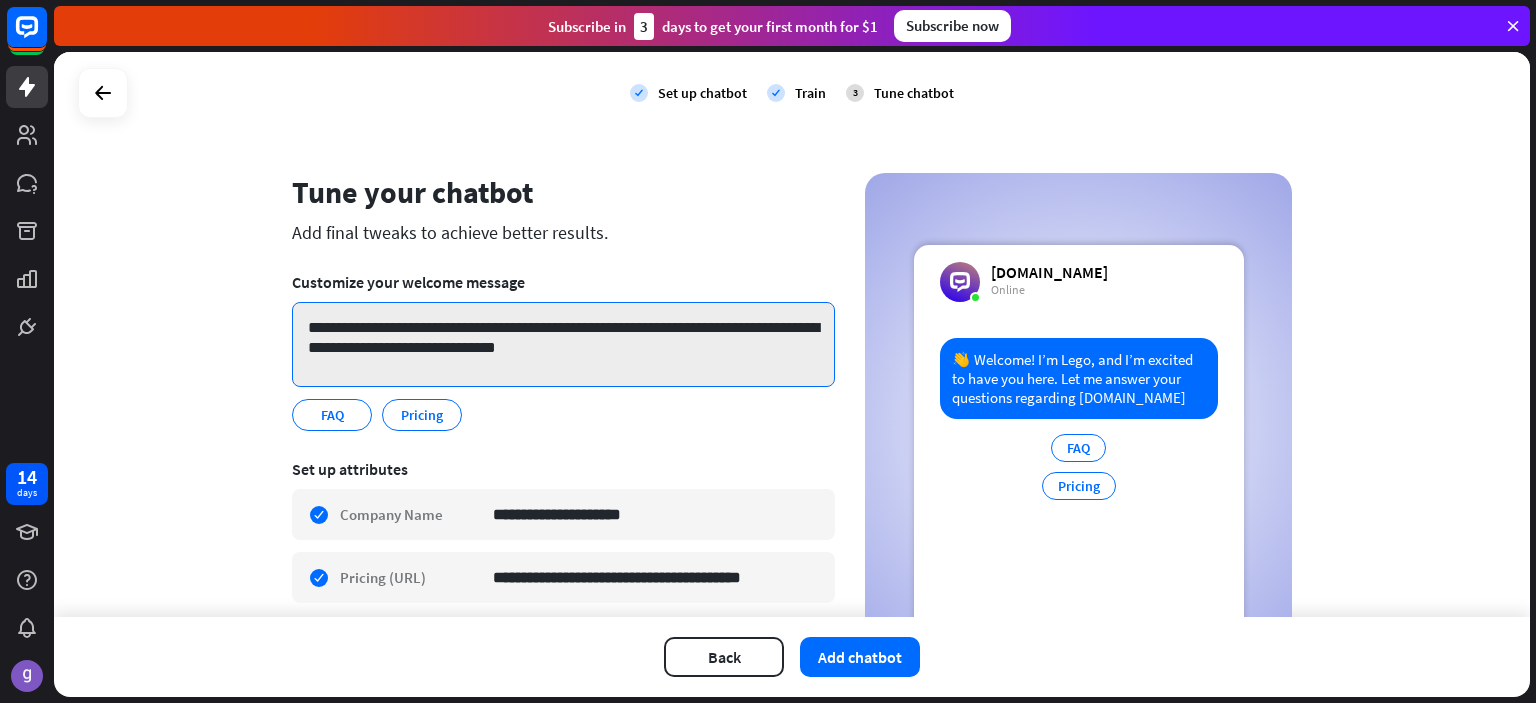 scroll, scrollTop: 136, scrollLeft: 0, axis: vertical 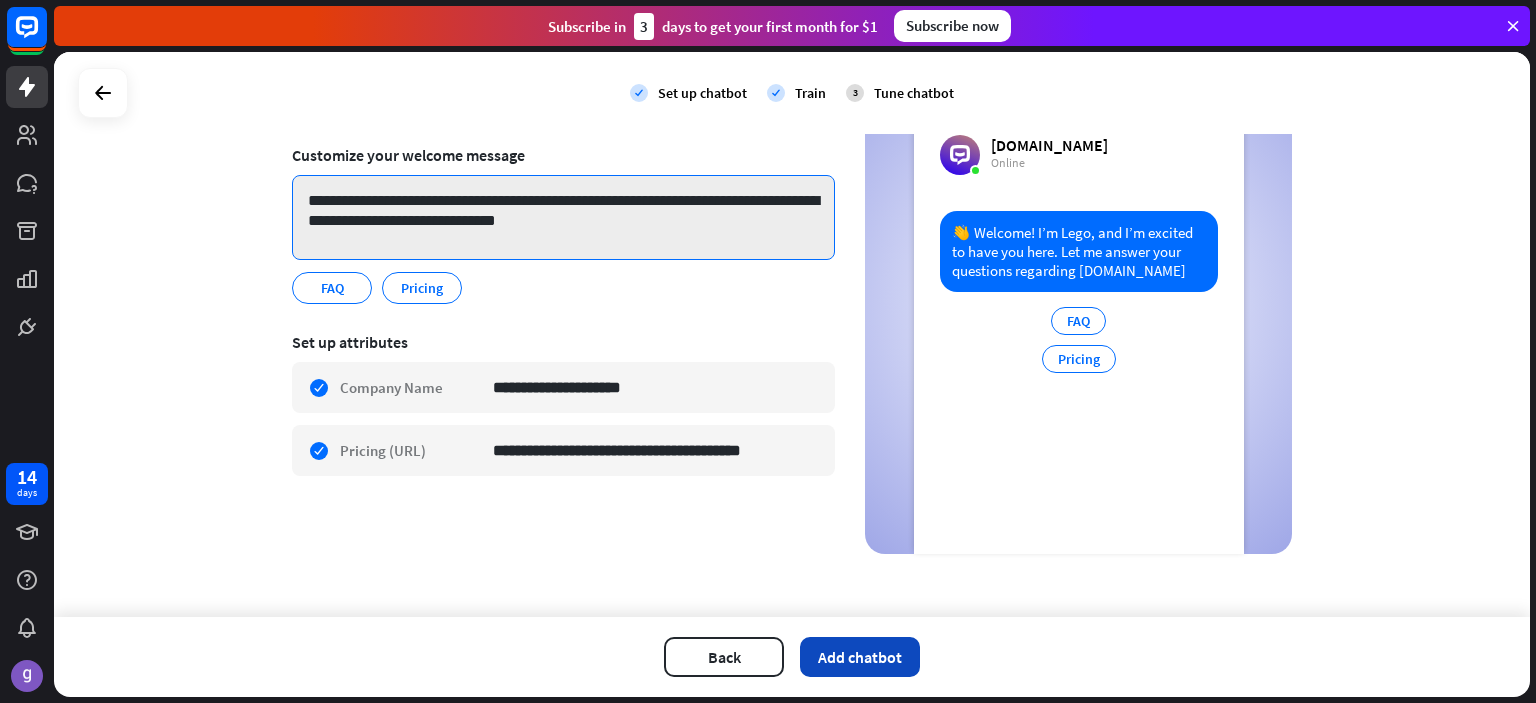 type on "**********" 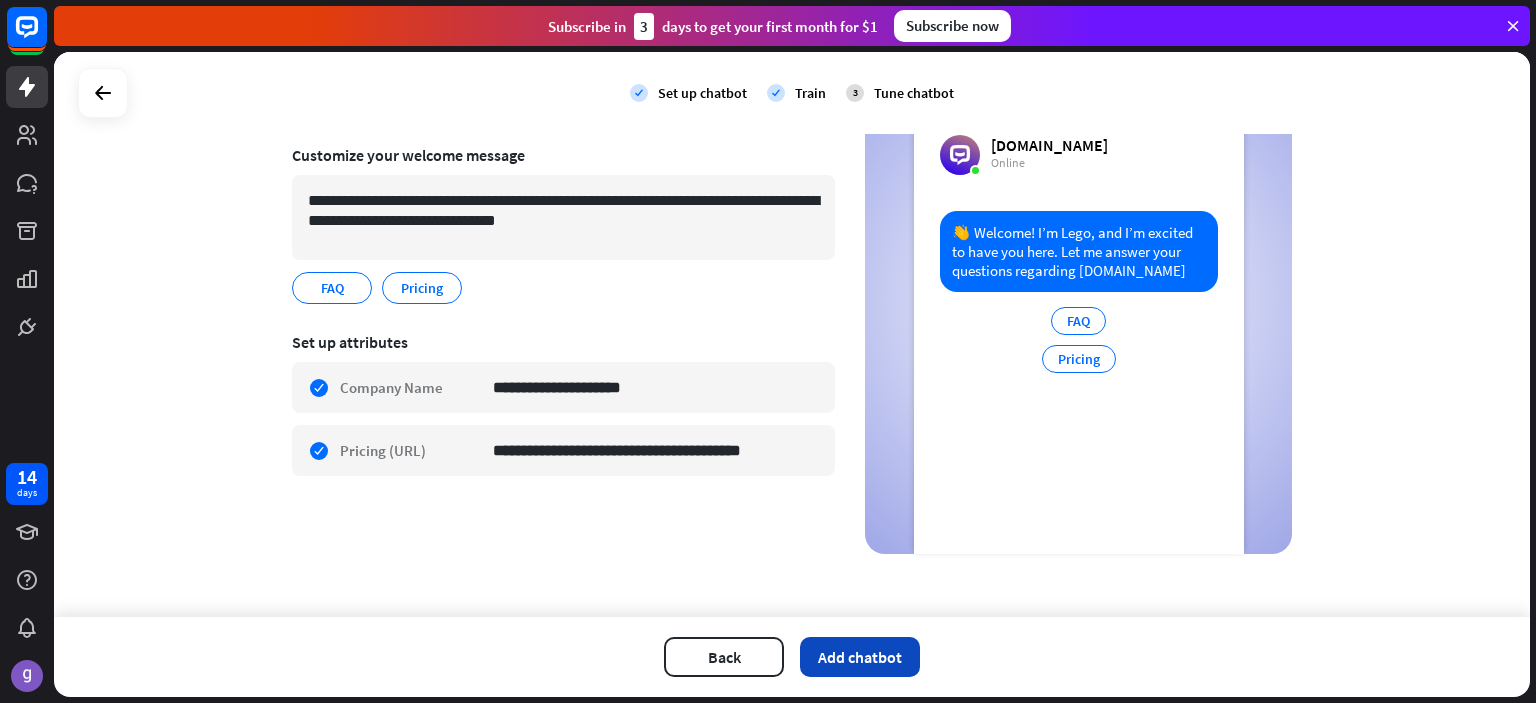 click on "Add chatbot" at bounding box center (860, 657) 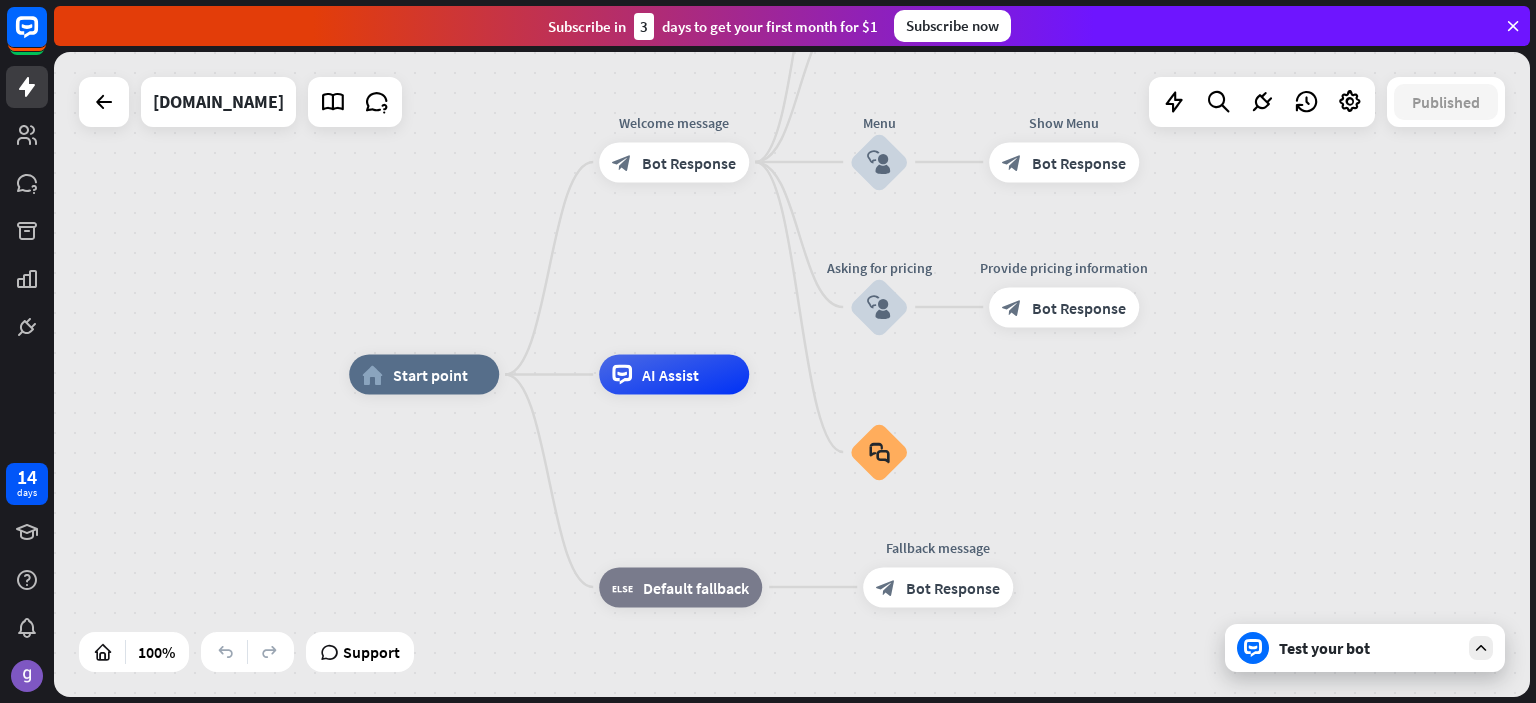 click on "Test your bot" at bounding box center (1369, 648) 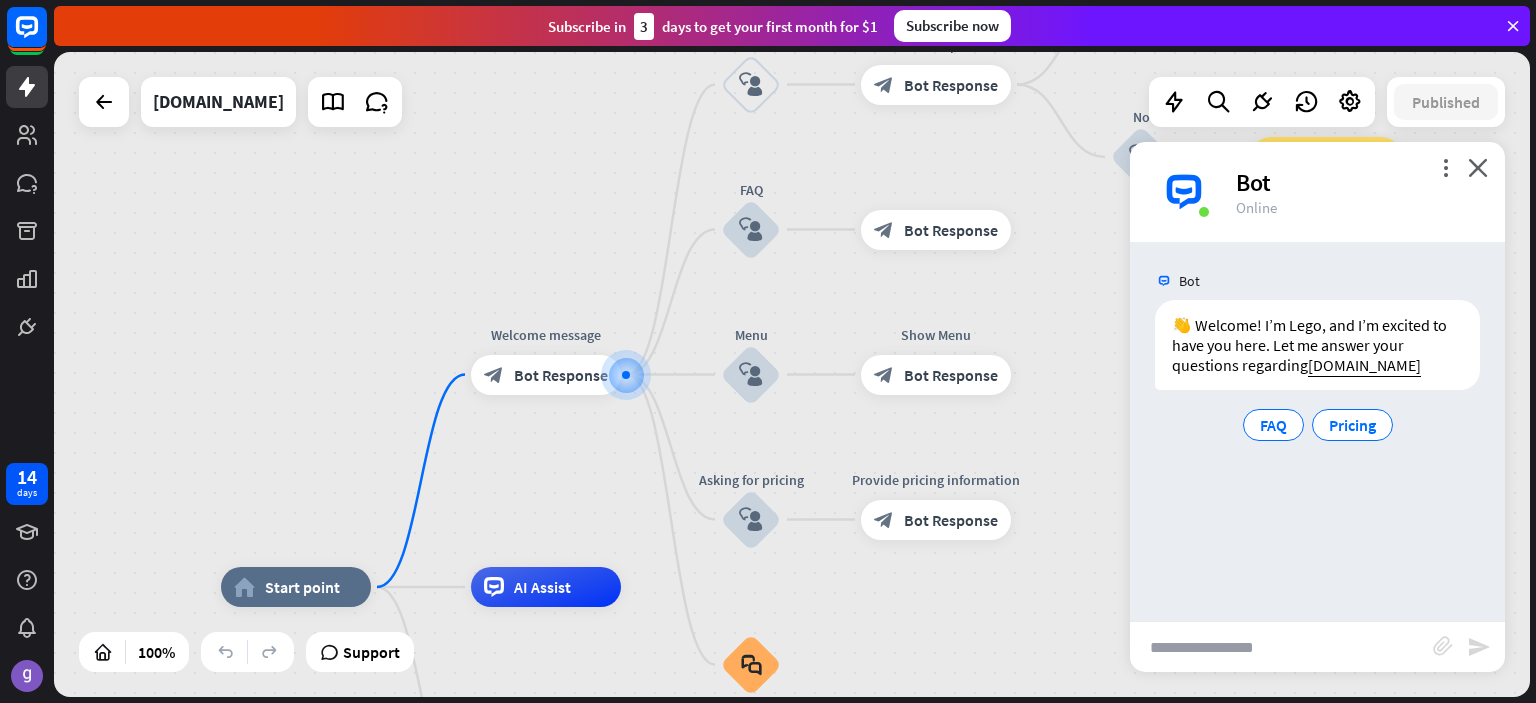 click on "Bot" at bounding box center (1358, 182) 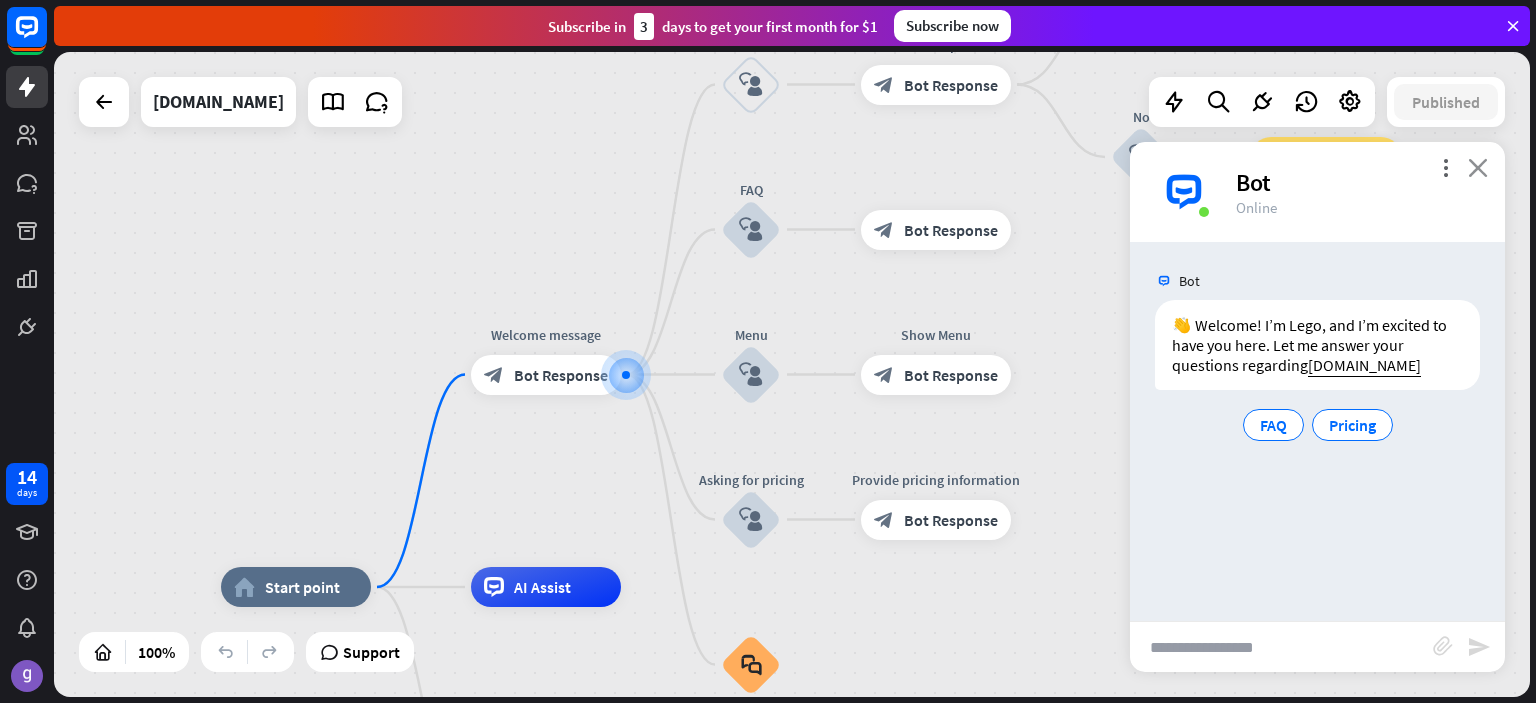 click on "close" at bounding box center (1478, 167) 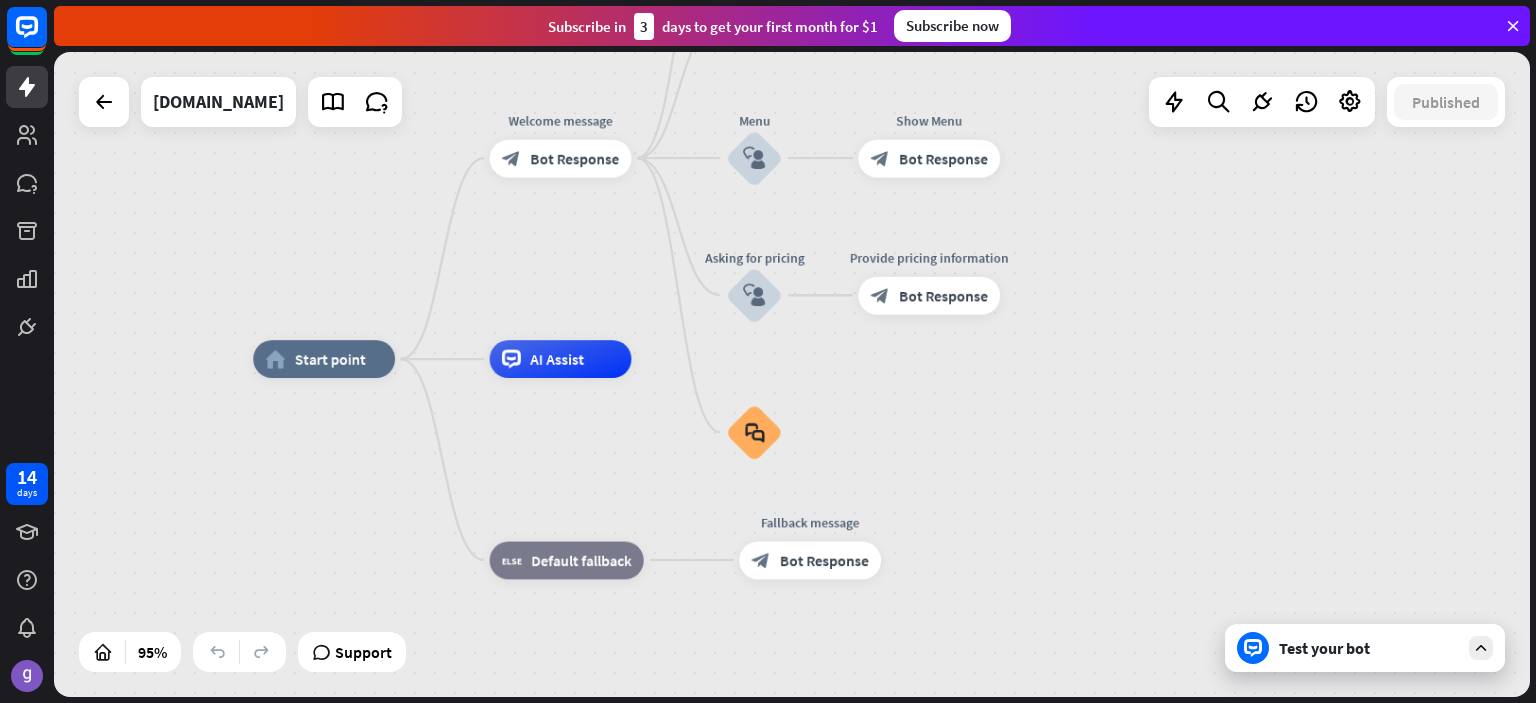 drag, startPoint x: 1120, startPoint y: 479, endPoint x: 1115, endPoint y: 252, distance: 227.05505 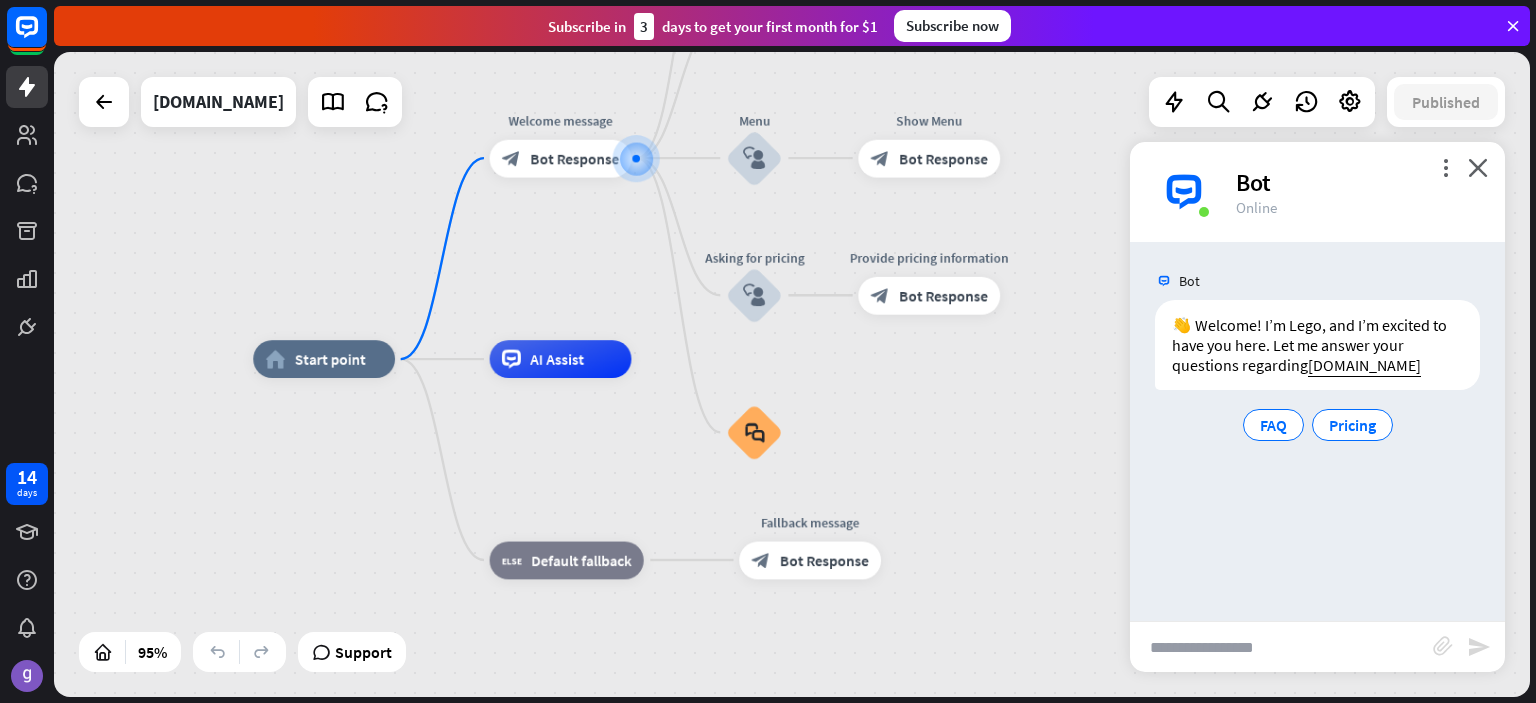 click at bounding box center [1281, 647] 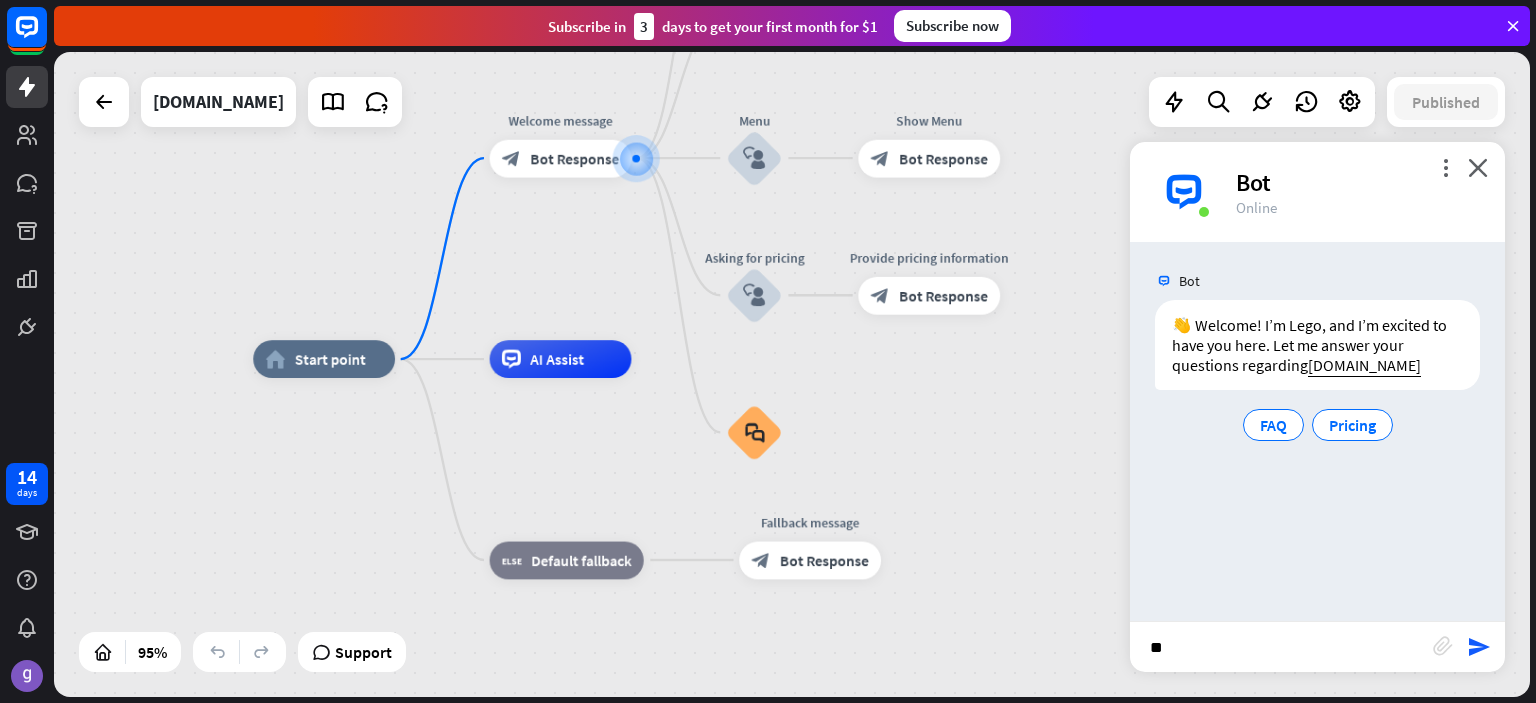 type on "**" 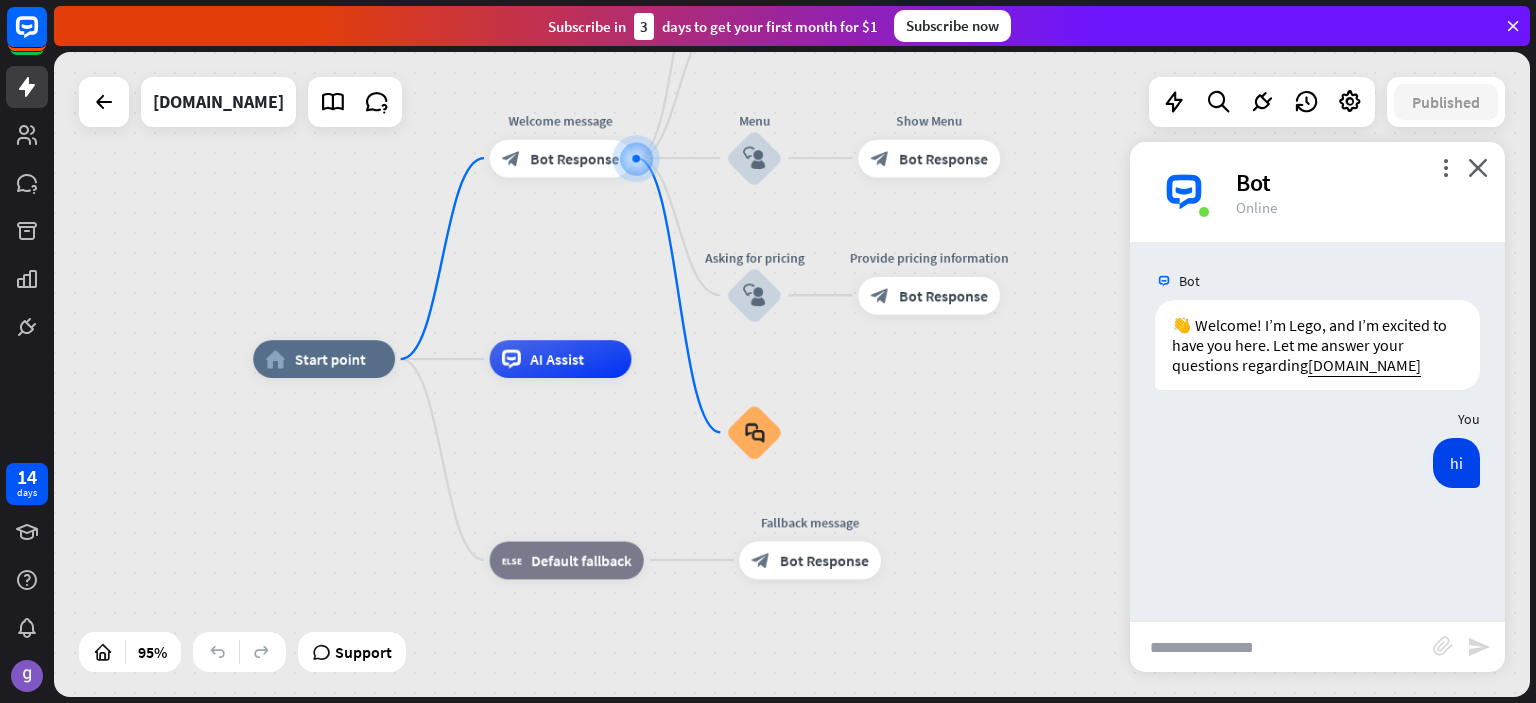 scroll, scrollTop: 0, scrollLeft: 0, axis: both 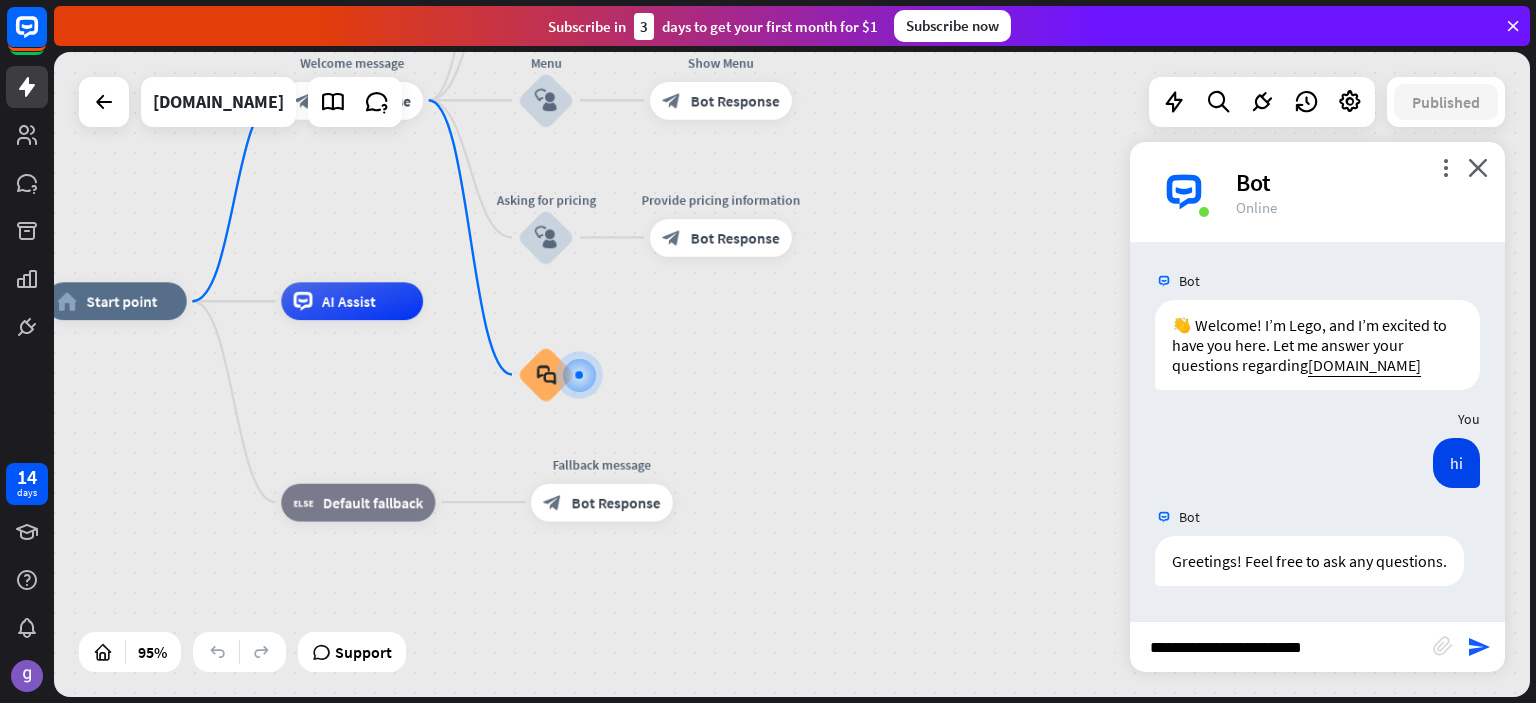 type on "**********" 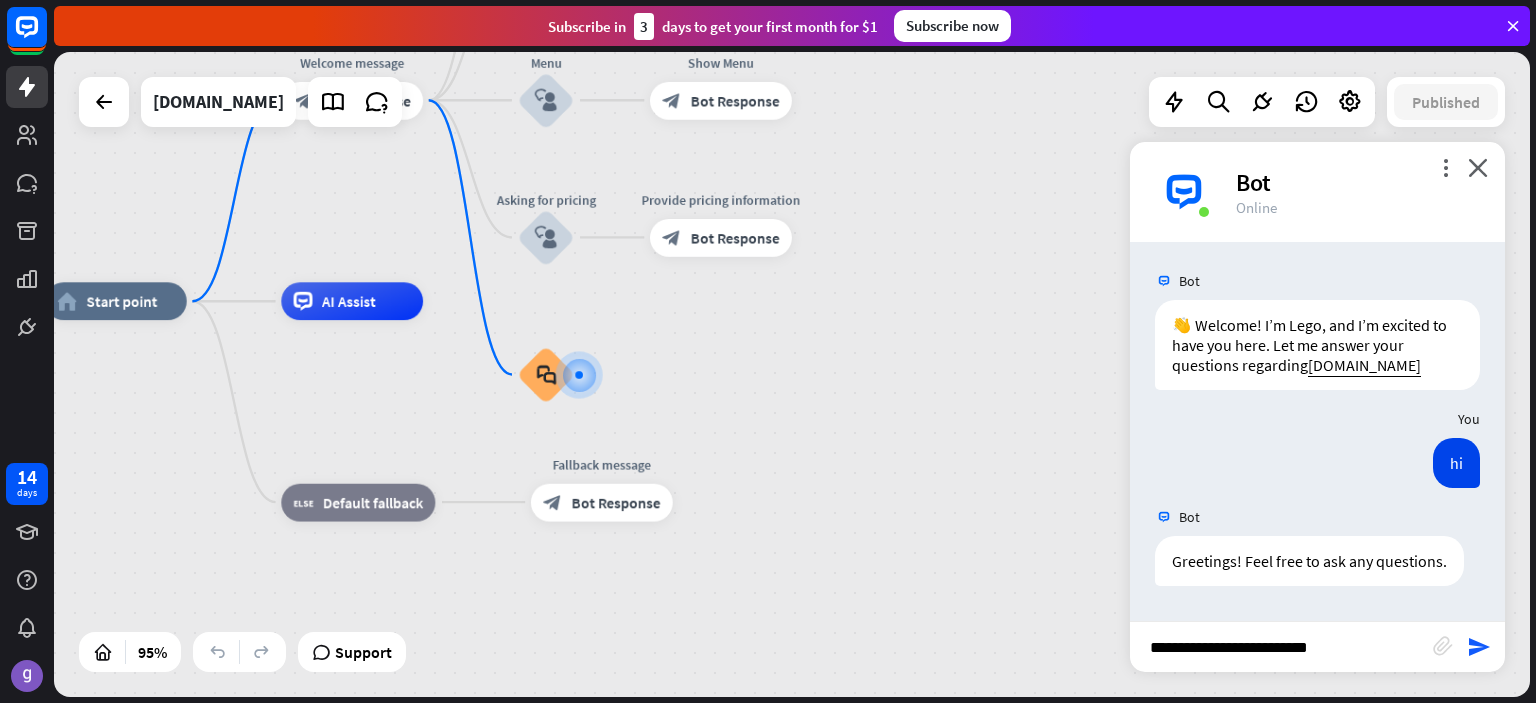 type 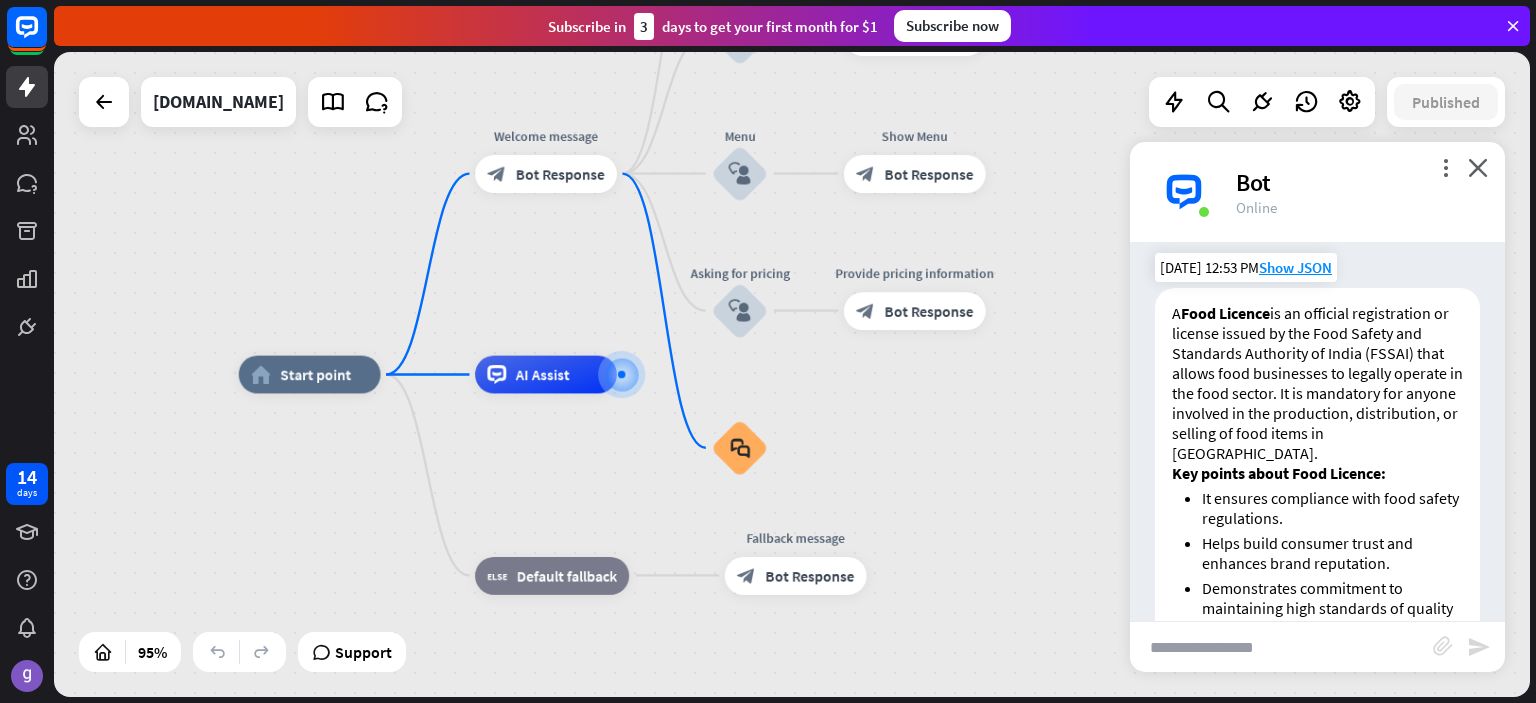scroll, scrollTop: 436, scrollLeft: 0, axis: vertical 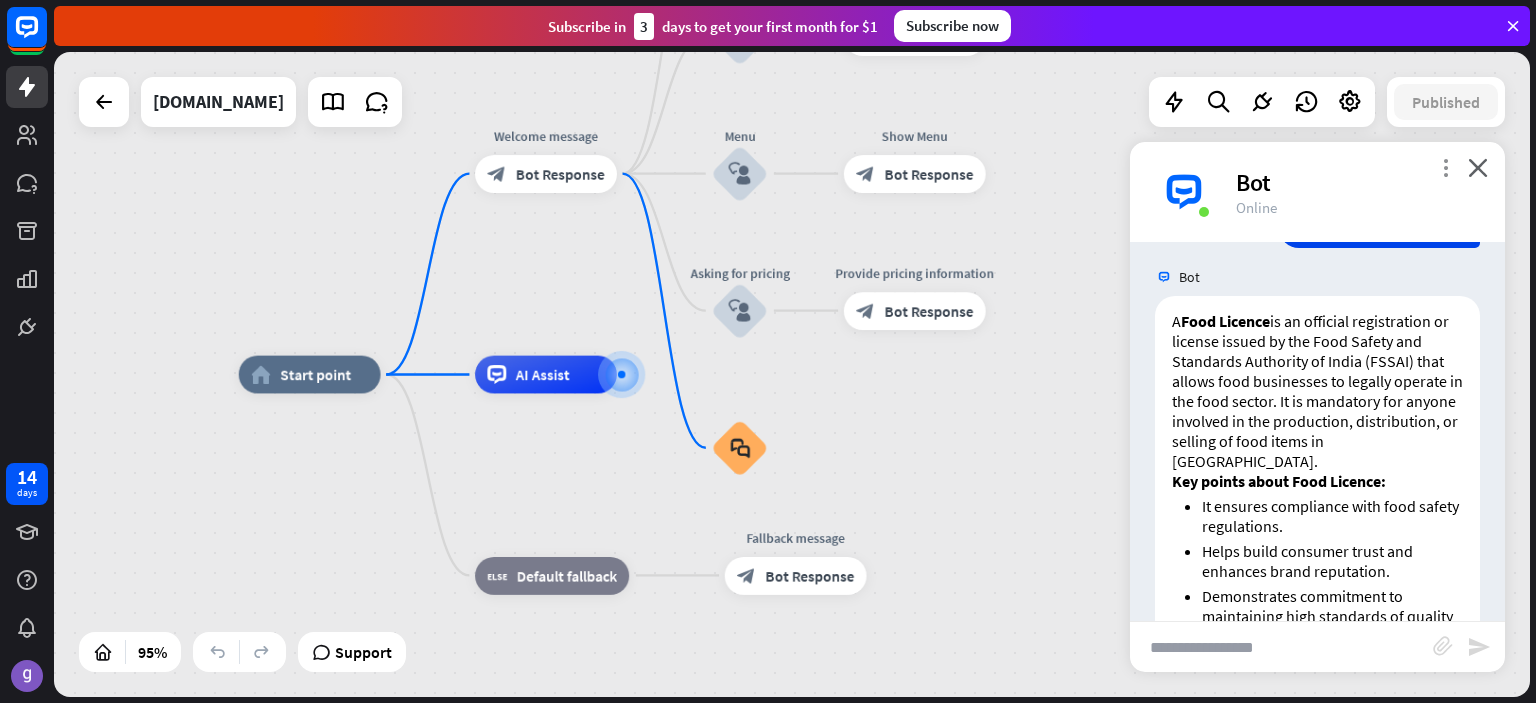 click on "more_vert" at bounding box center (1445, 167) 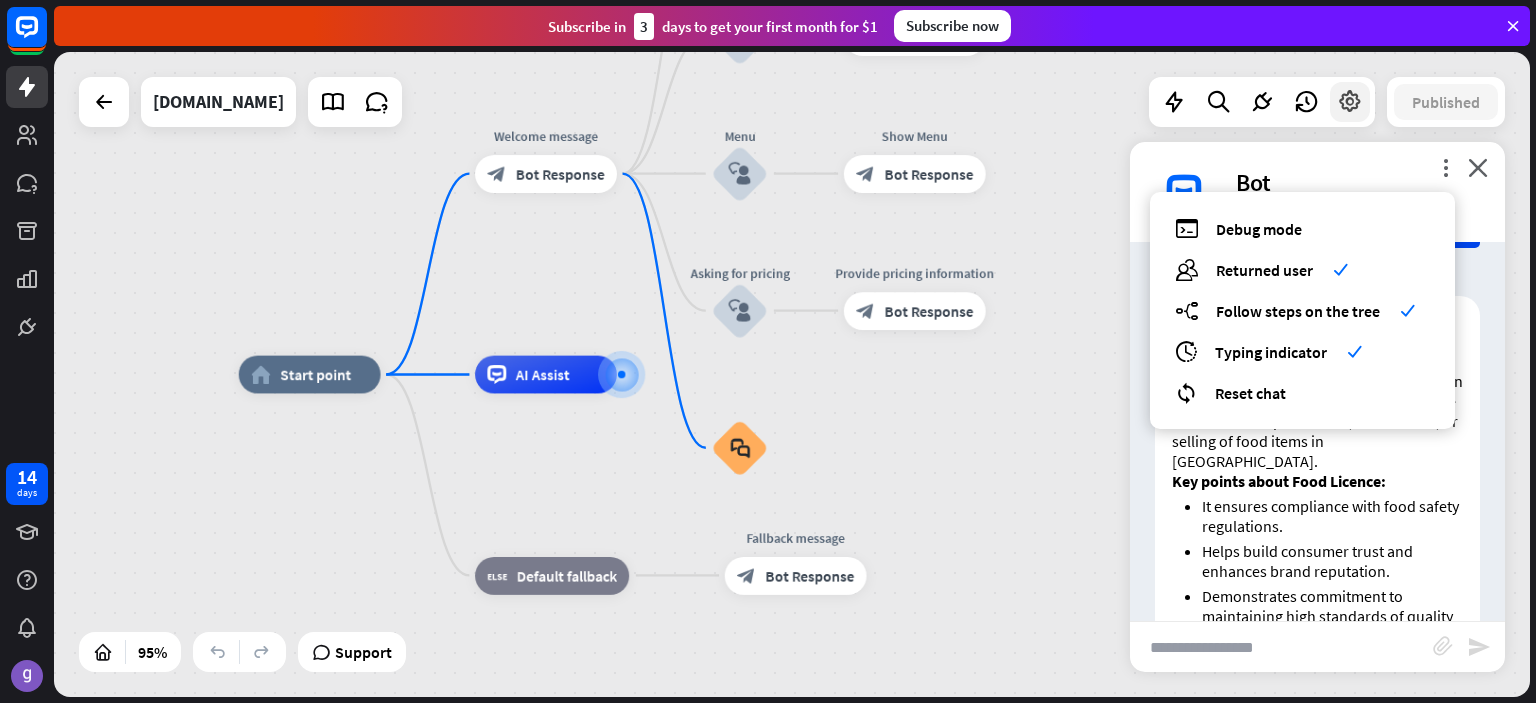 click at bounding box center (1350, 102) 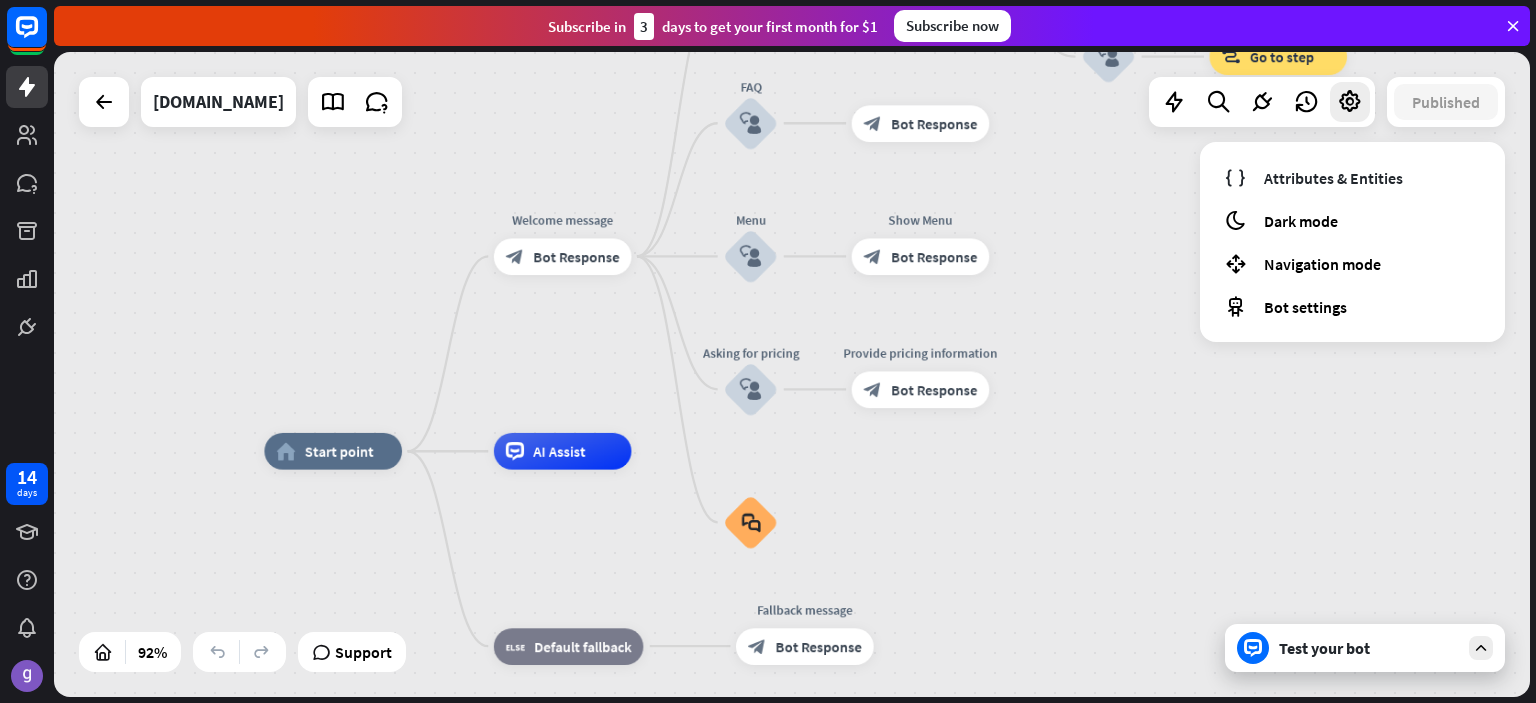drag, startPoint x: 1004, startPoint y: 457, endPoint x: 1008, endPoint y: 529, distance: 72.11102 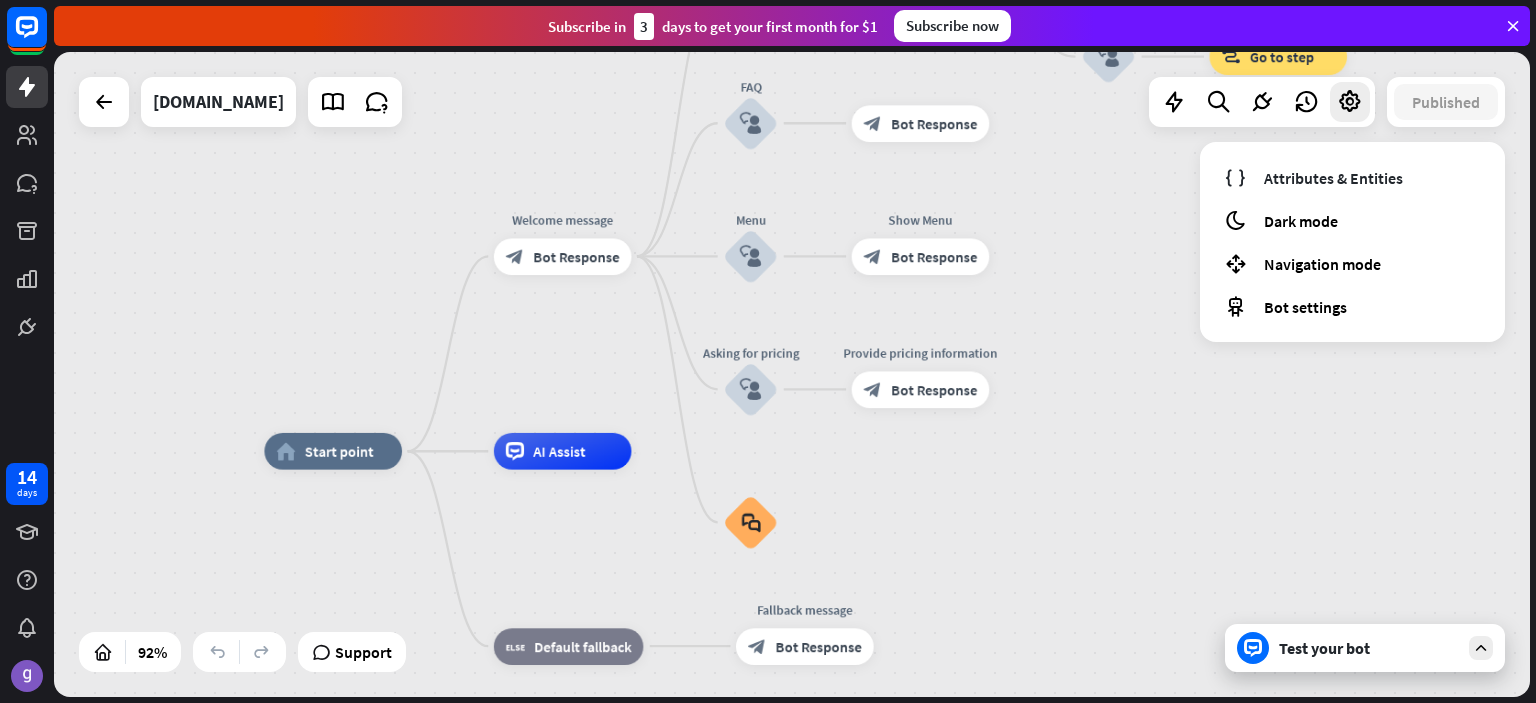 click on "Test your bot" at bounding box center [1369, 648] 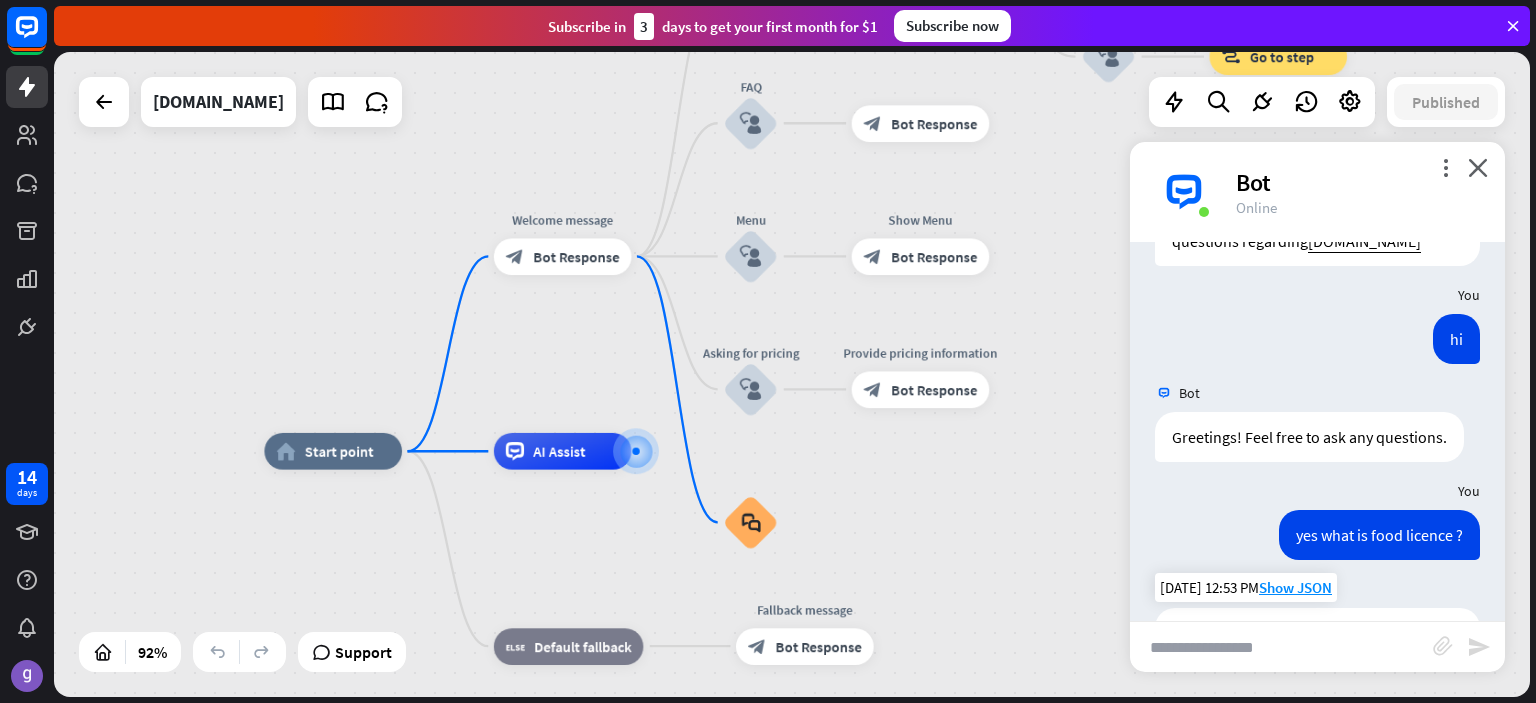 scroll, scrollTop: 115, scrollLeft: 0, axis: vertical 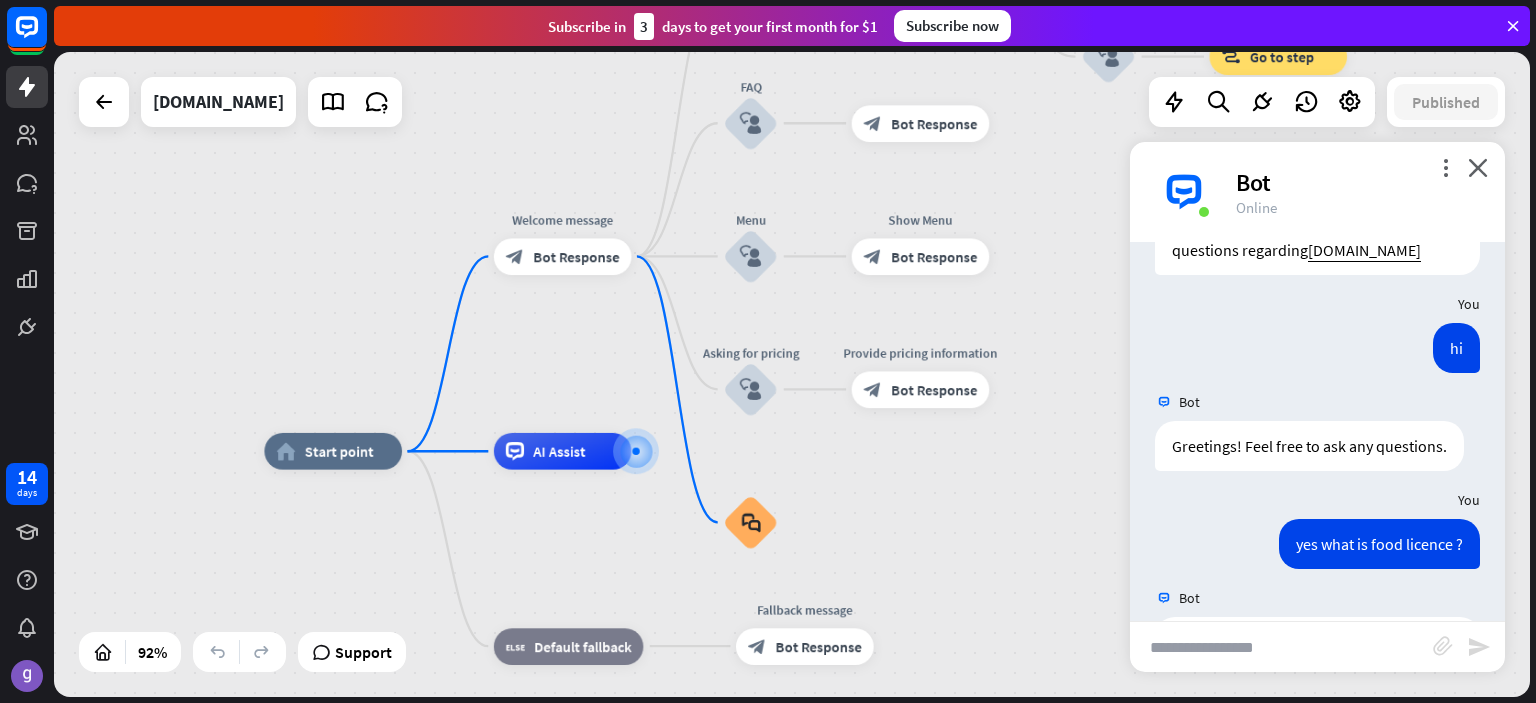 click on "Bot" at bounding box center [1358, 182] 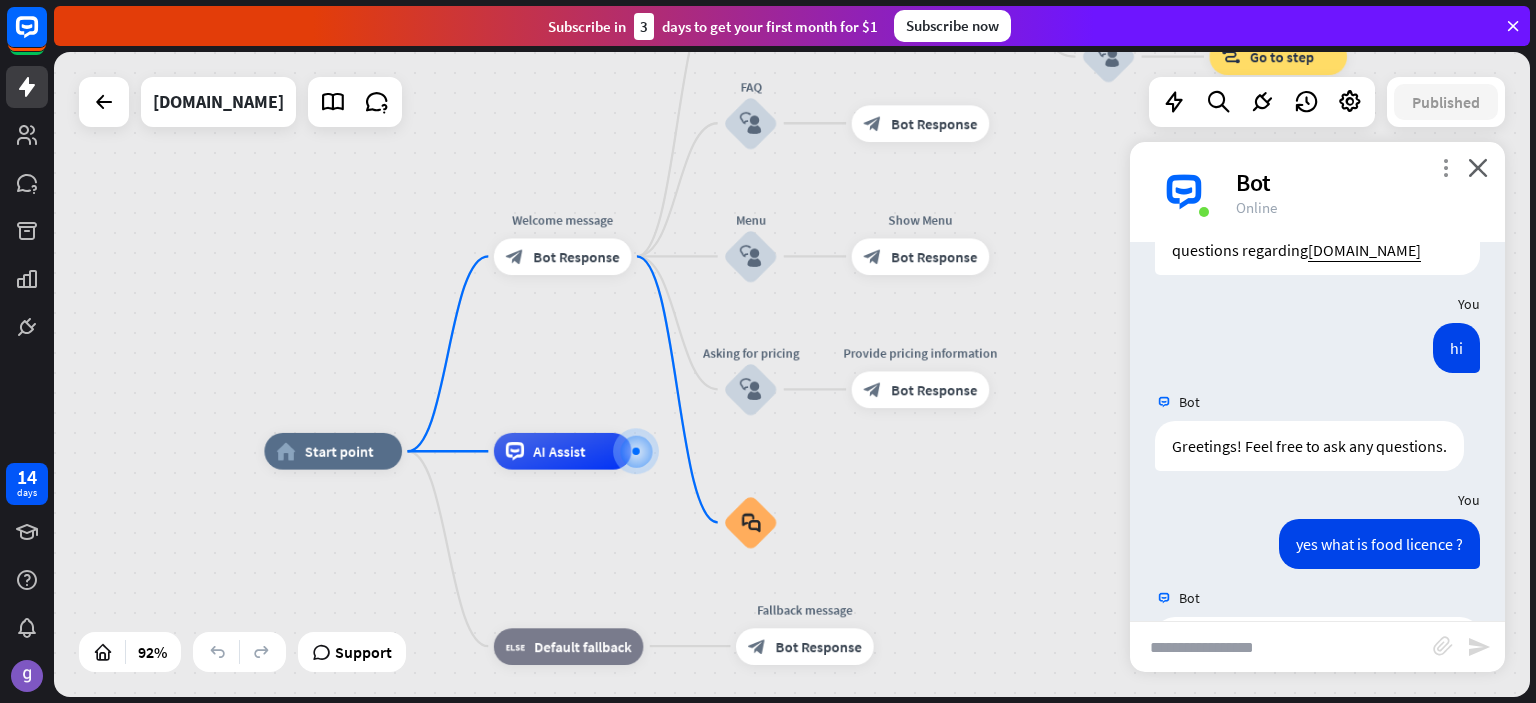 click on "more_vert" at bounding box center [1445, 167] 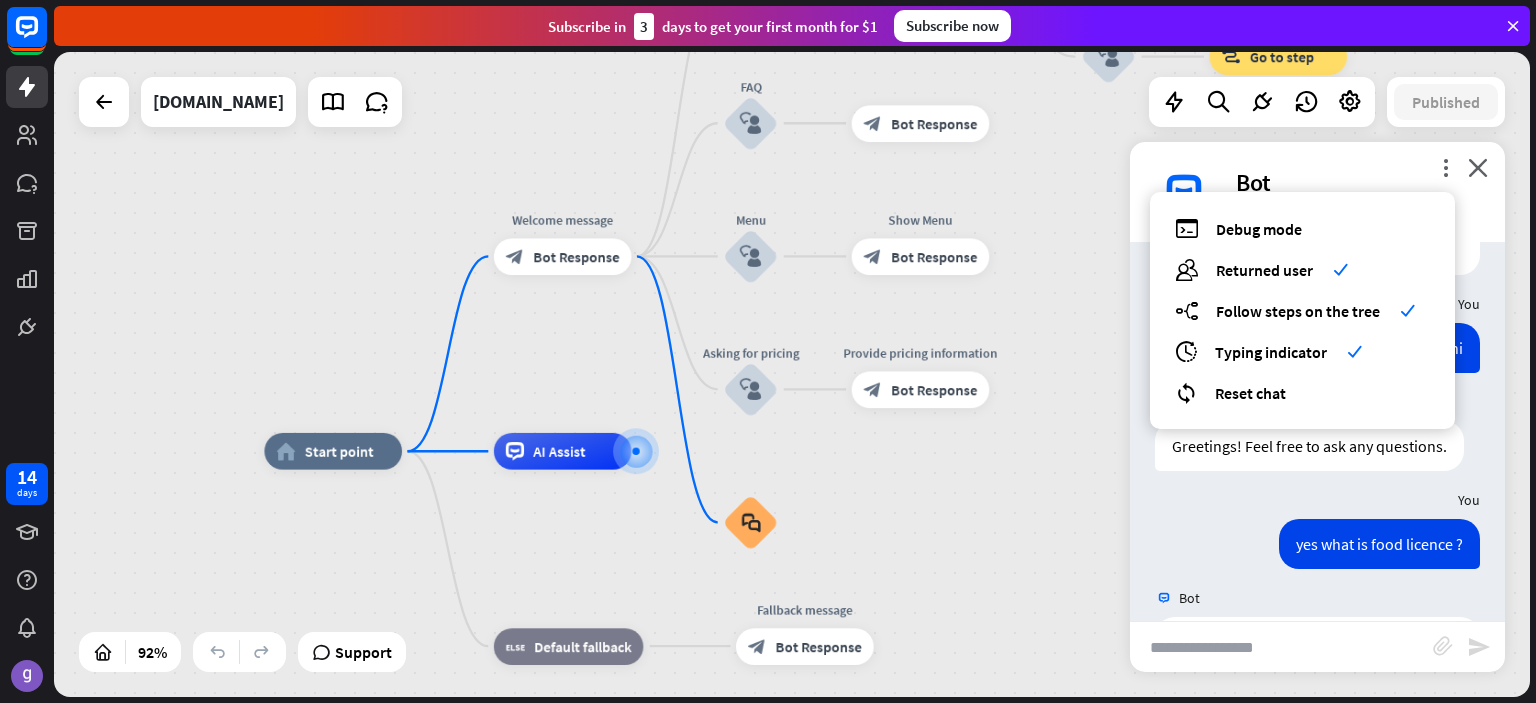 click on "home_2   Start point                 Welcome message   block_bot_response   Bot Response                 Back to Menu   block_user_input                 Was it helpful?   block_bot_response   Bot Response                 Yes   block_user_input                 Thank you!   block_bot_response   Bot Response                 No   block_user_input                 Back to Menu   block_goto   Go to step                 FAQ   block_user_input                   block_bot_response   Bot Response                 Menu   block_user_input                 Show Menu   block_bot_response   Bot Response                 Asking for pricing   block_user_input                 Provide pricing information   block_bot_response   Bot Response                   block_faq                     AI Assist                       block_fallback   Default fallback                 Fallback message   block_bot_response   Bot Response" at bounding box center (792, 374) 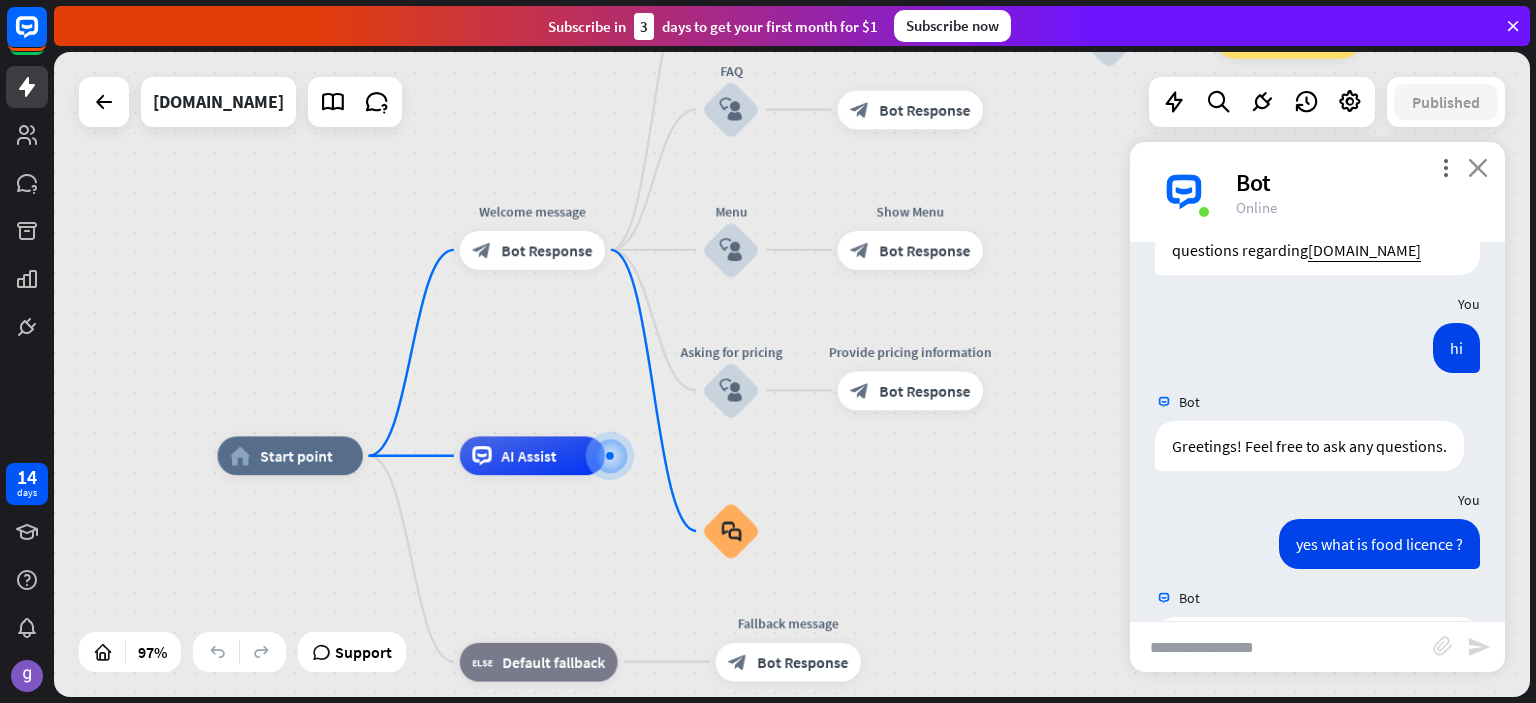click on "close" at bounding box center (1478, 167) 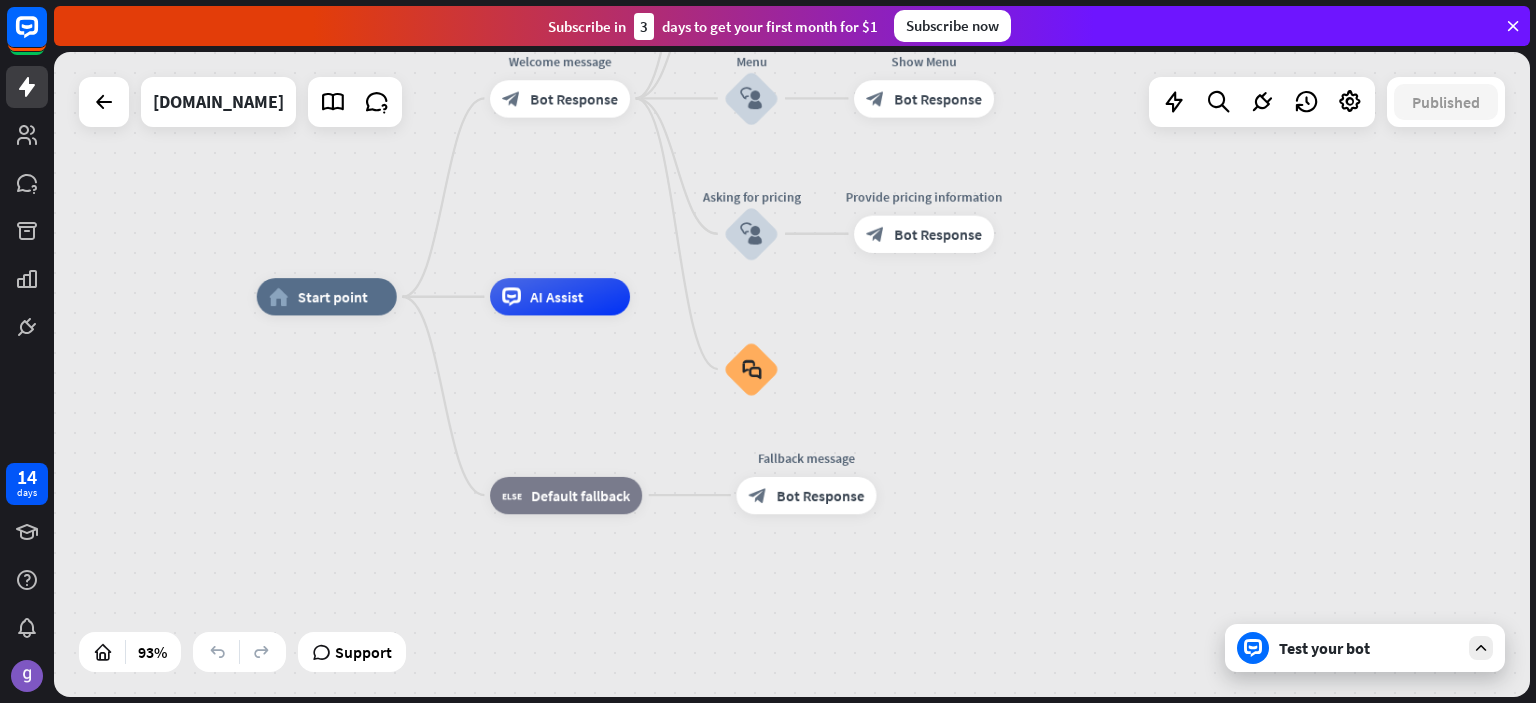 drag, startPoint x: 1232, startPoint y: 373, endPoint x: 1234, endPoint y: 217, distance: 156.01282 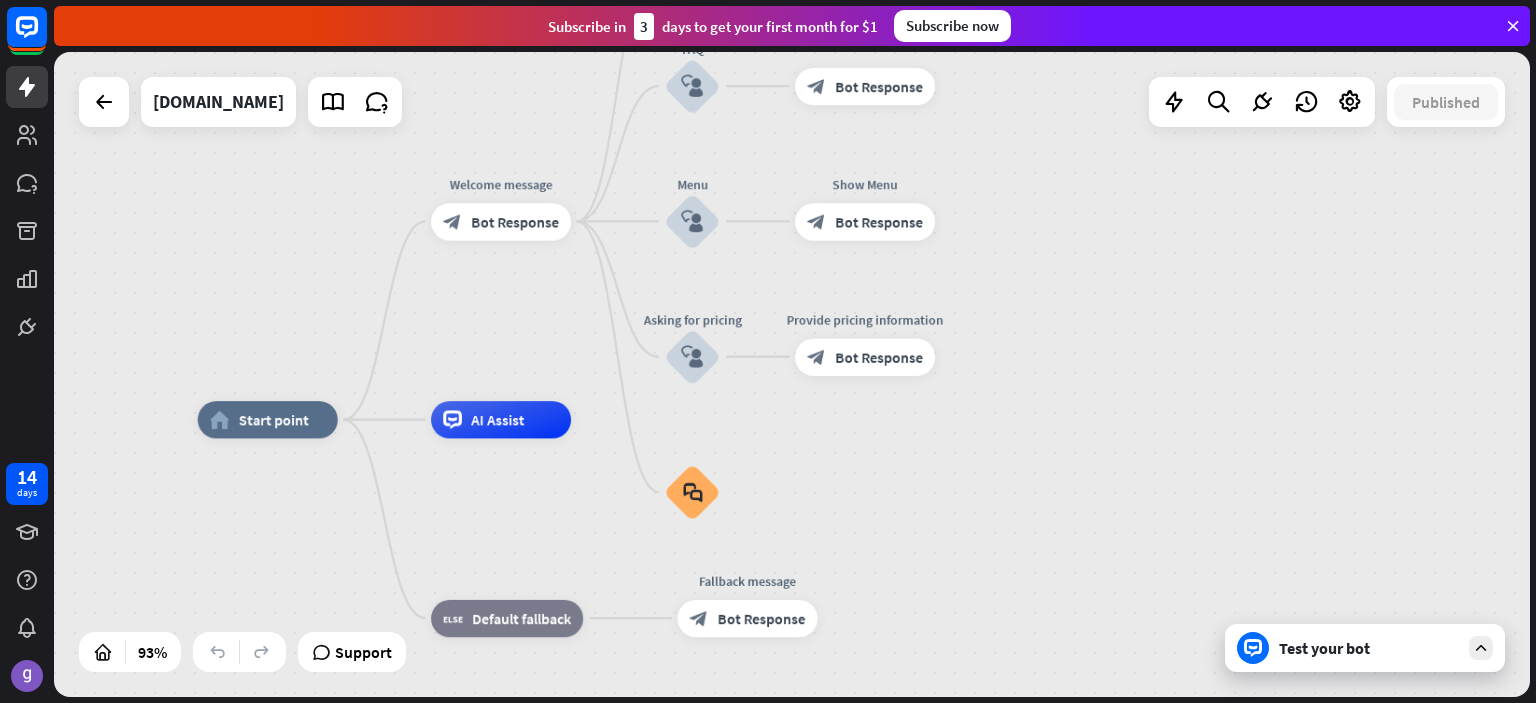 drag, startPoint x: 947, startPoint y: 302, endPoint x: 888, endPoint y: 425, distance: 136.41847 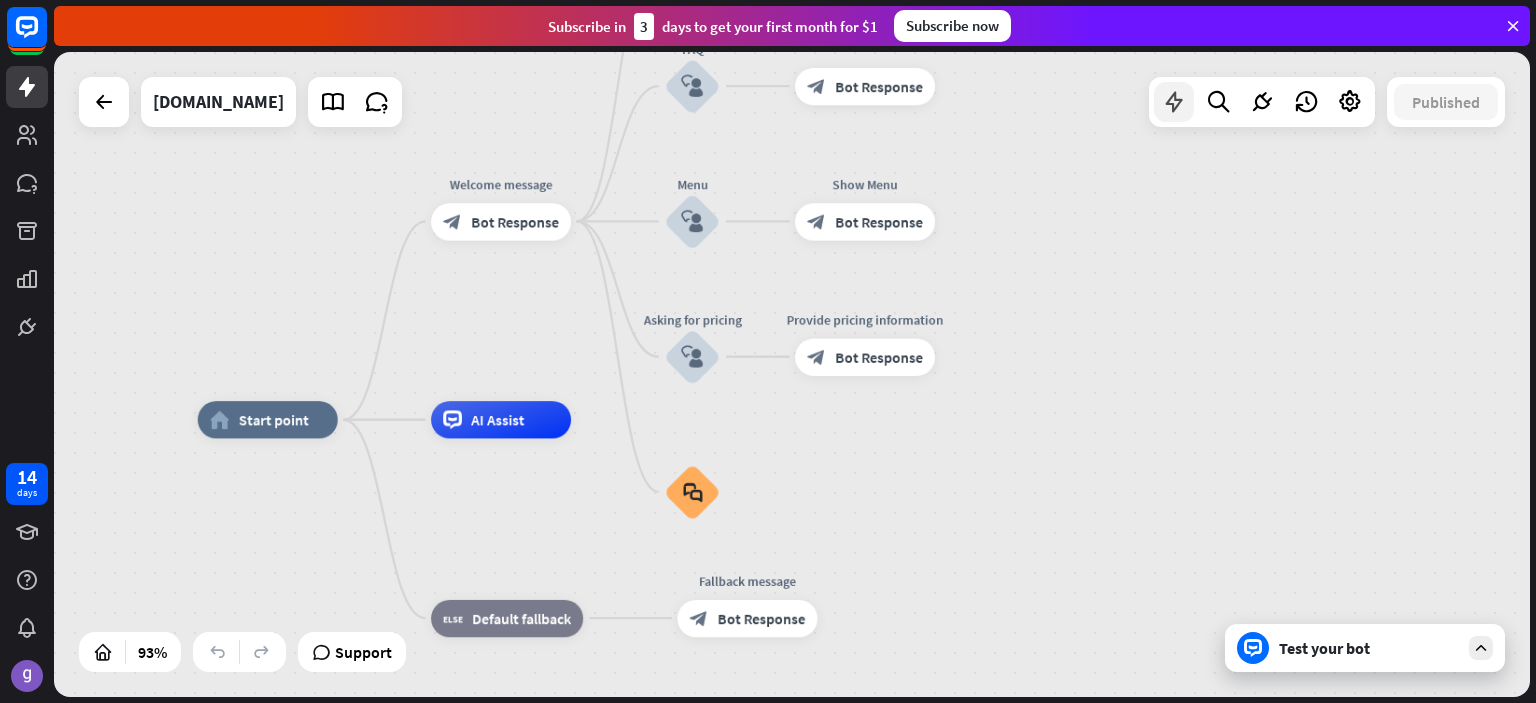 click at bounding box center [1174, 102] 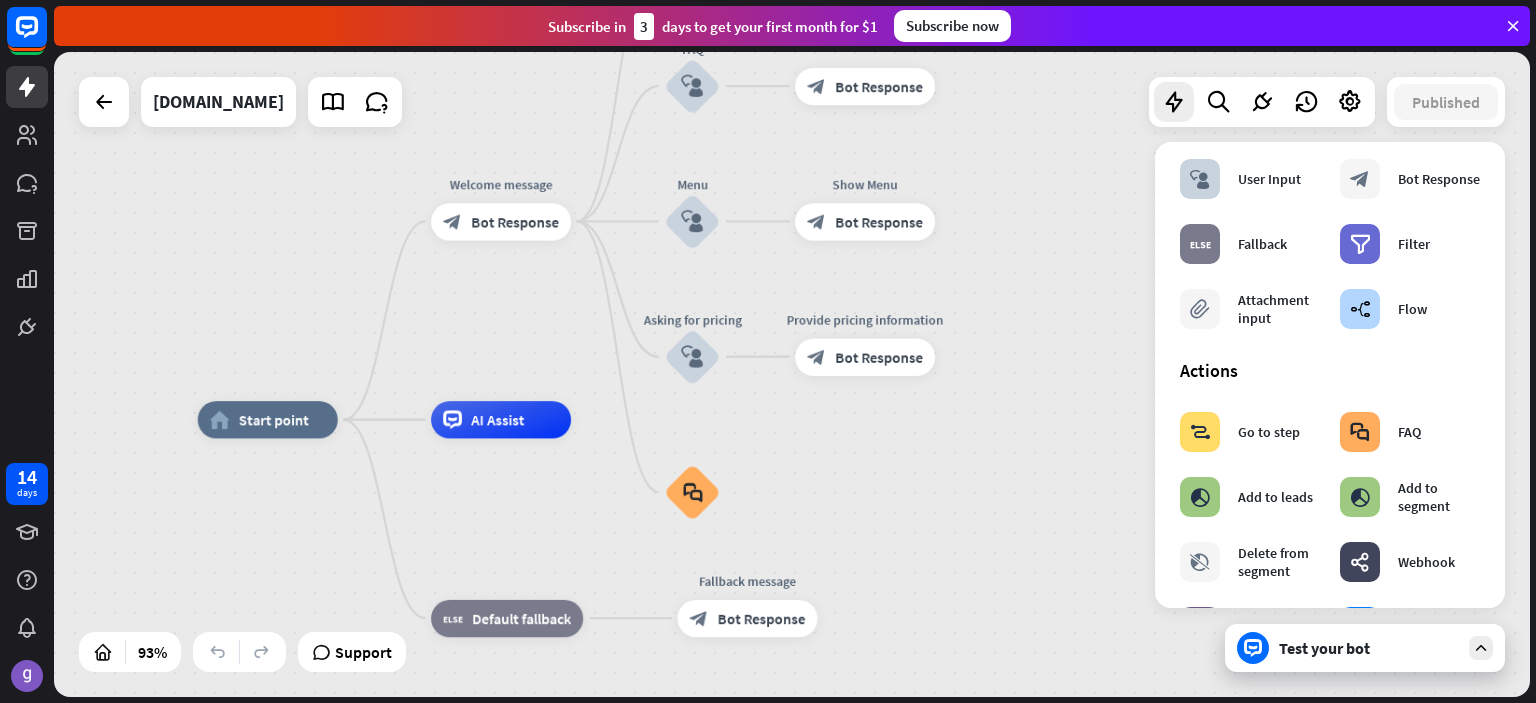 scroll, scrollTop: 0, scrollLeft: 0, axis: both 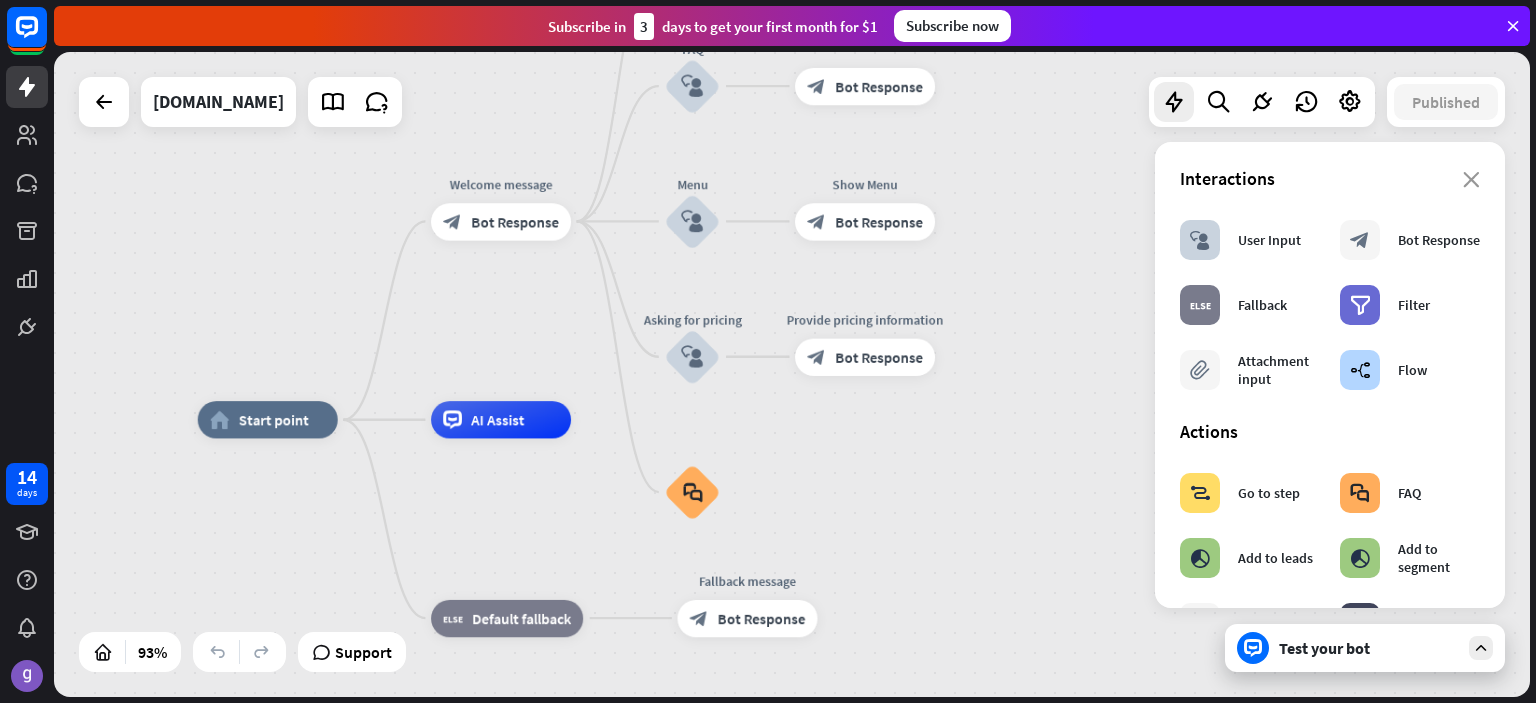 click at bounding box center [1481, 648] 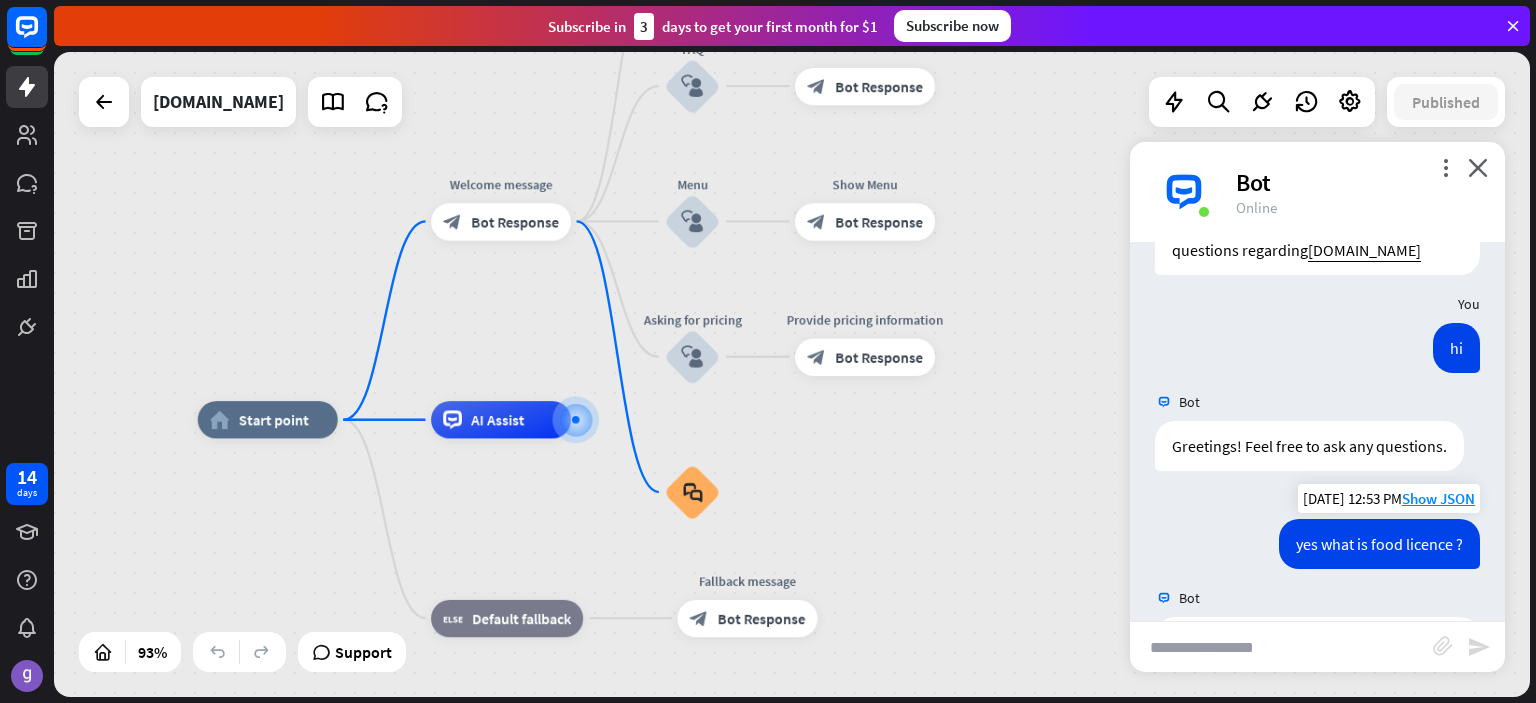 scroll, scrollTop: 755, scrollLeft: 0, axis: vertical 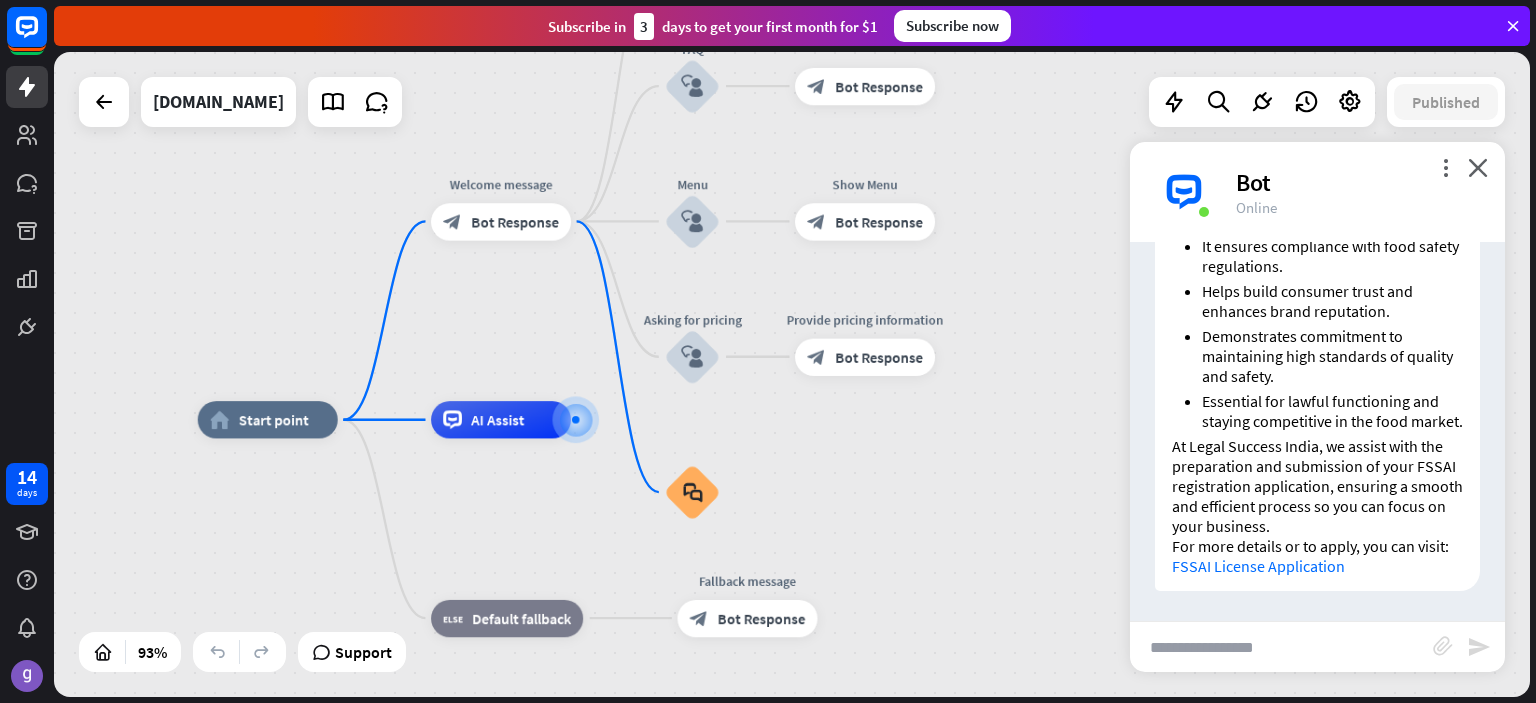 click at bounding box center (1281, 647) 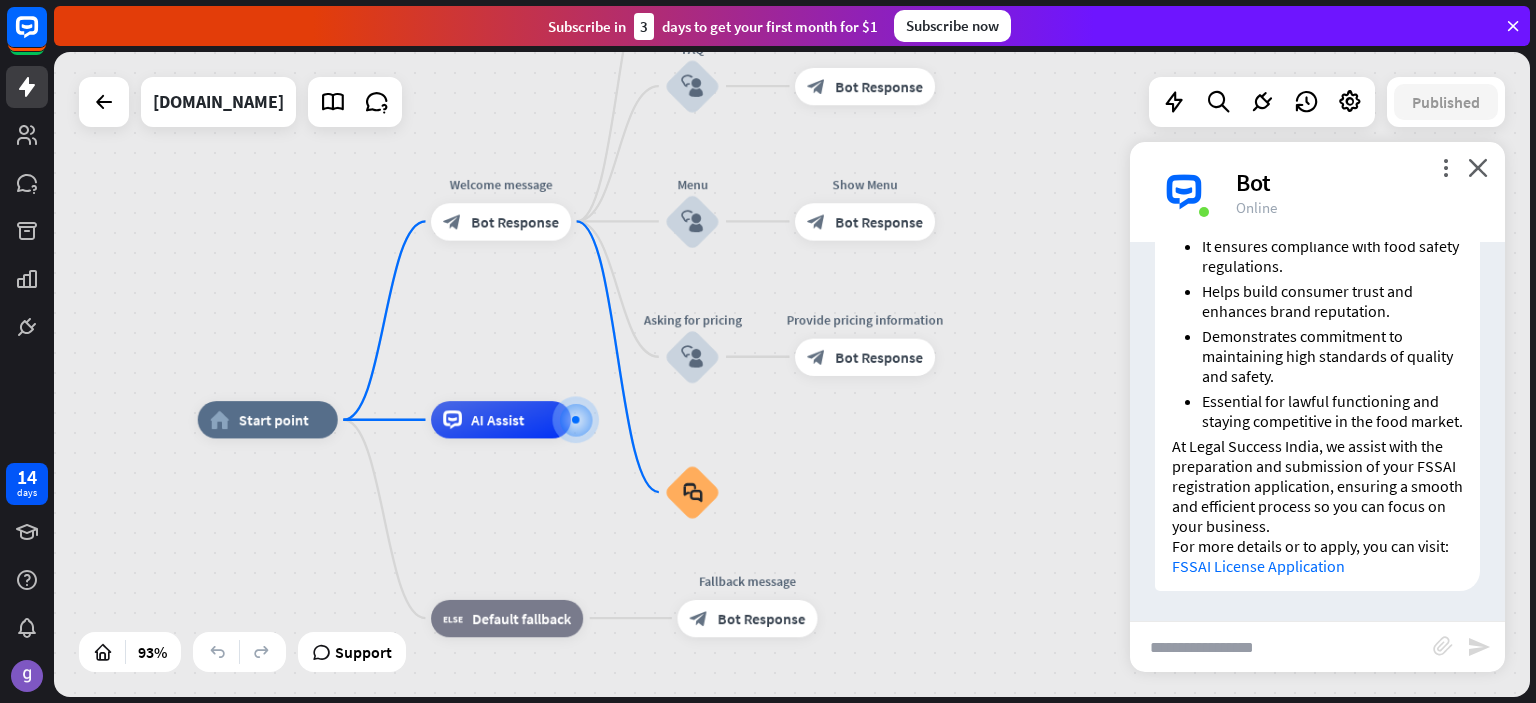 scroll, scrollTop: 0, scrollLeft: 0, axis: both 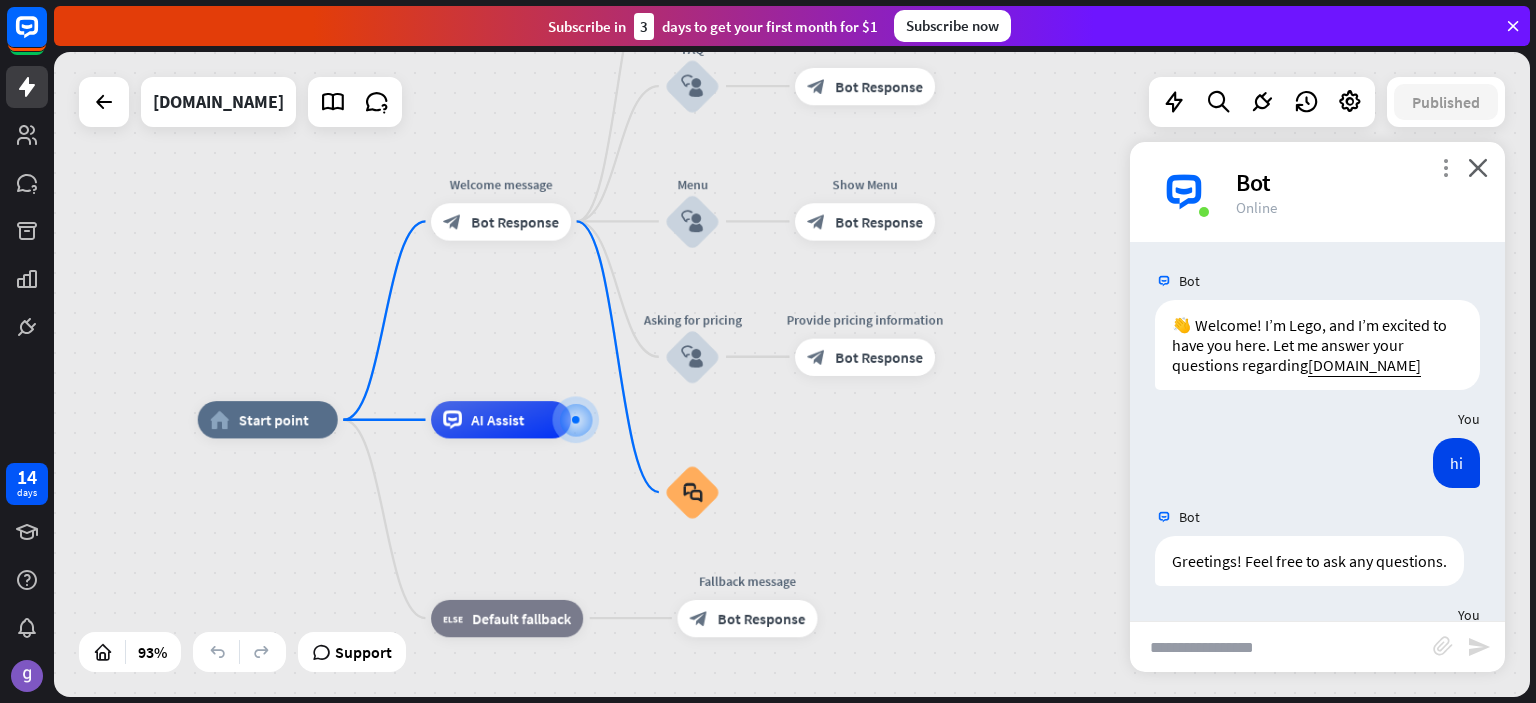 click on "more_vert" at bounding box center [1445, 167] 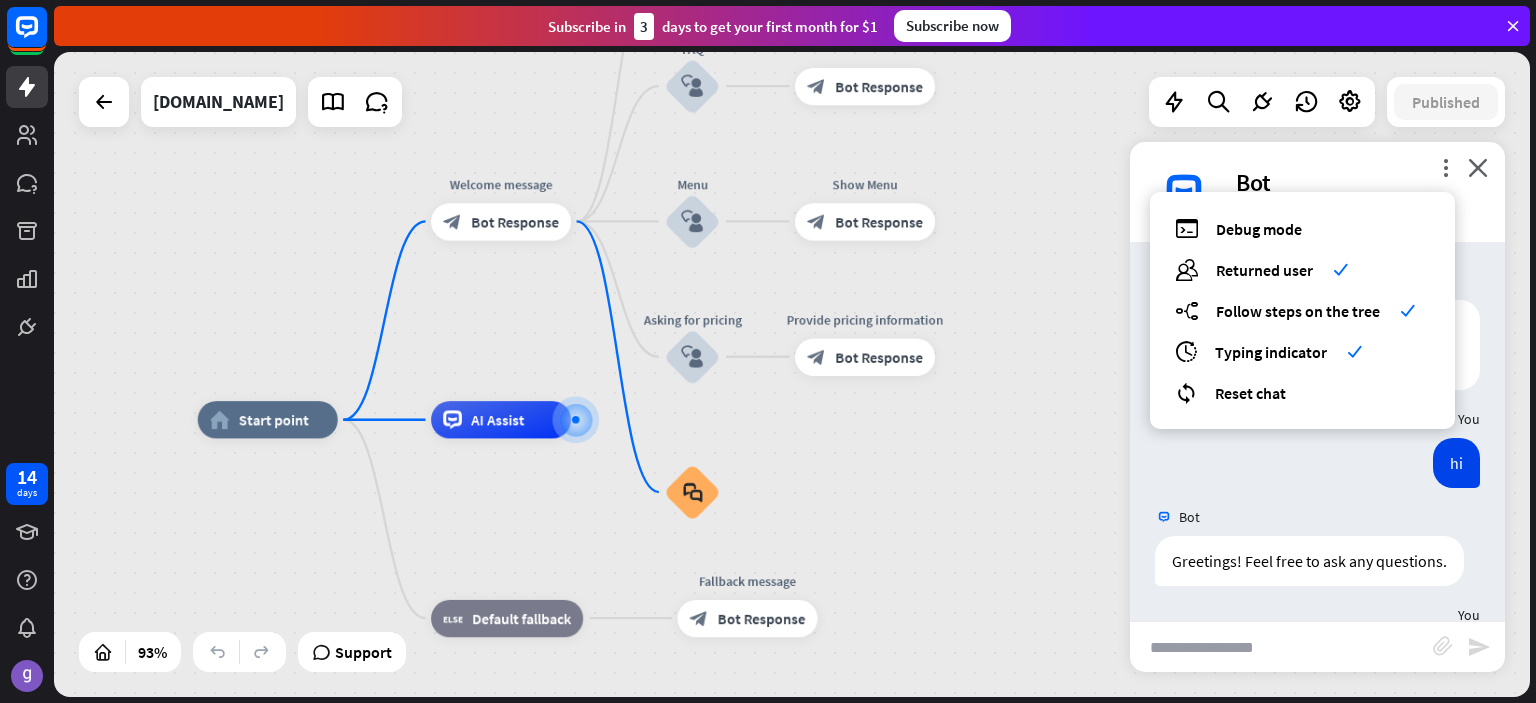 click on "debug   Debug mode     users   Returned user   check   builder_tree   Follow steps on the tree   check   archives   Typing indicator   check   reset_chat   Reset chat" at bounding box center (1302, 310) 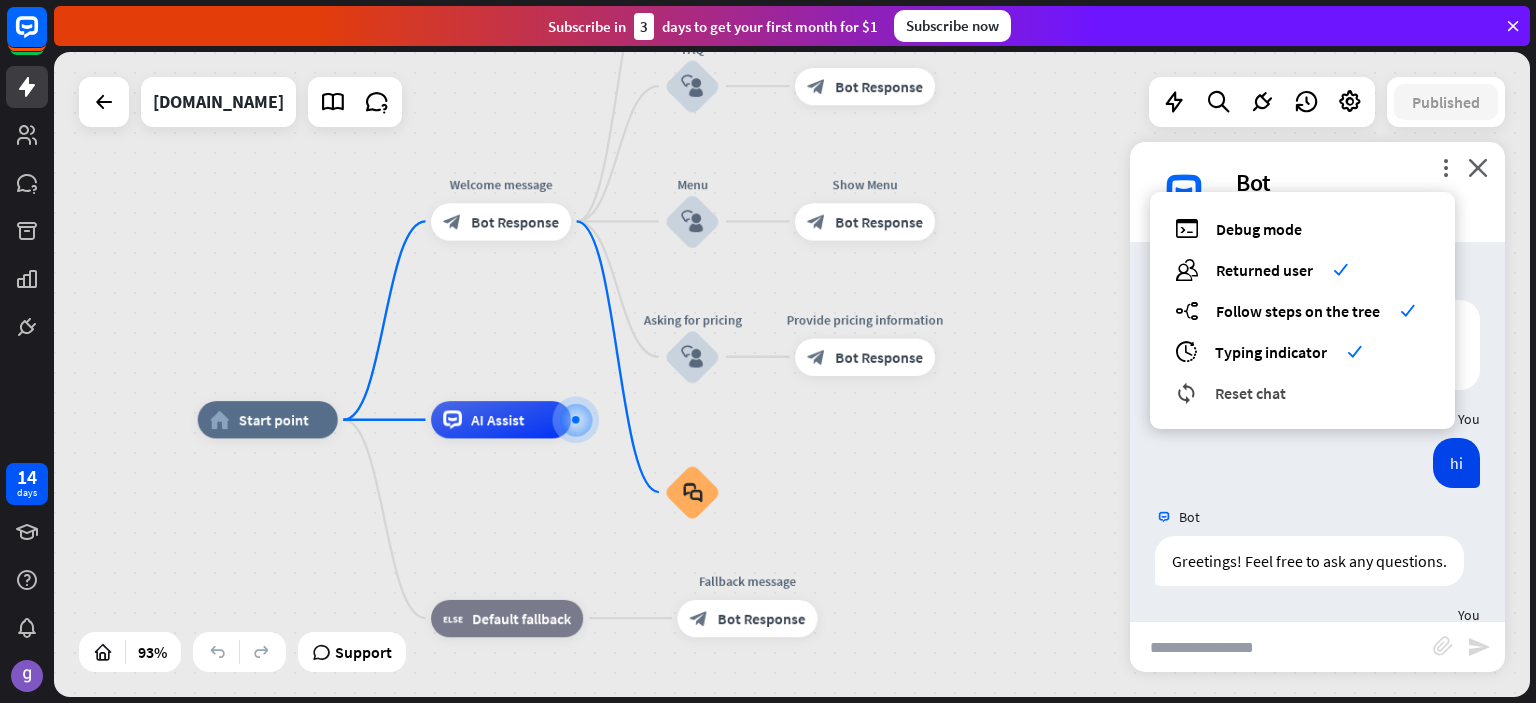 click on "Reset chat" at bounding box center [1250, 393] 